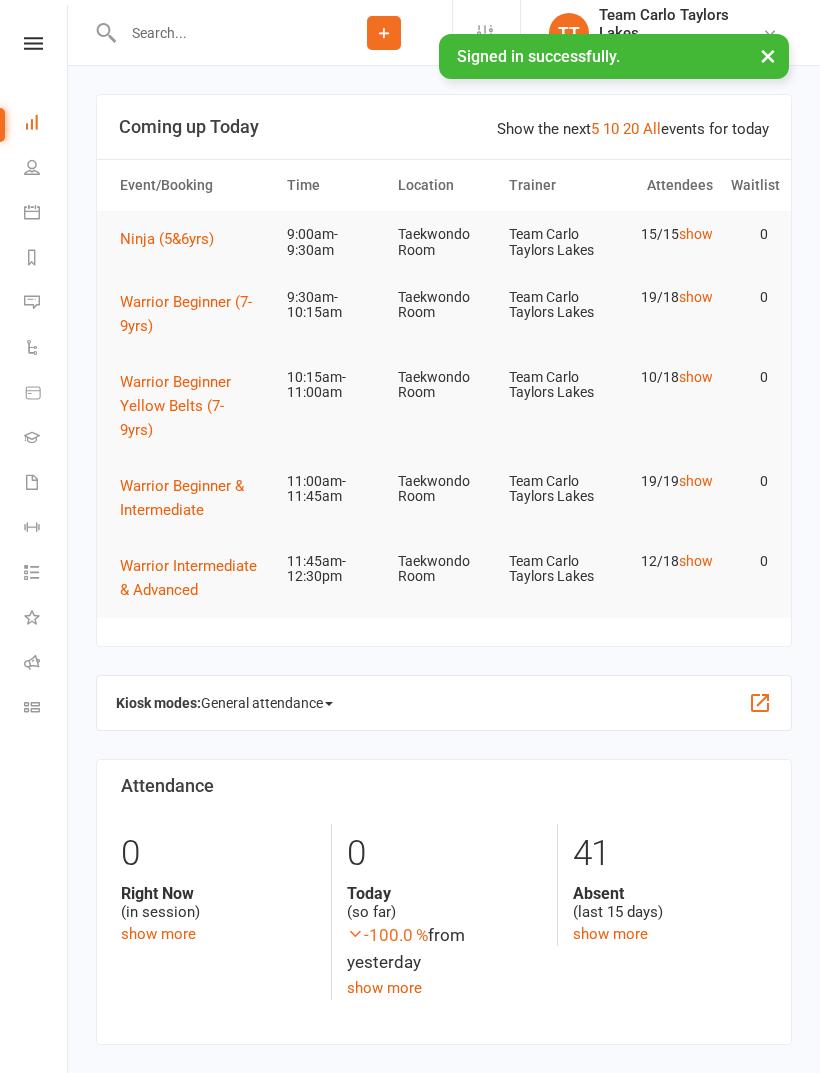 scroll, scrollTop: 0, scrollLeft: 0, axis: both 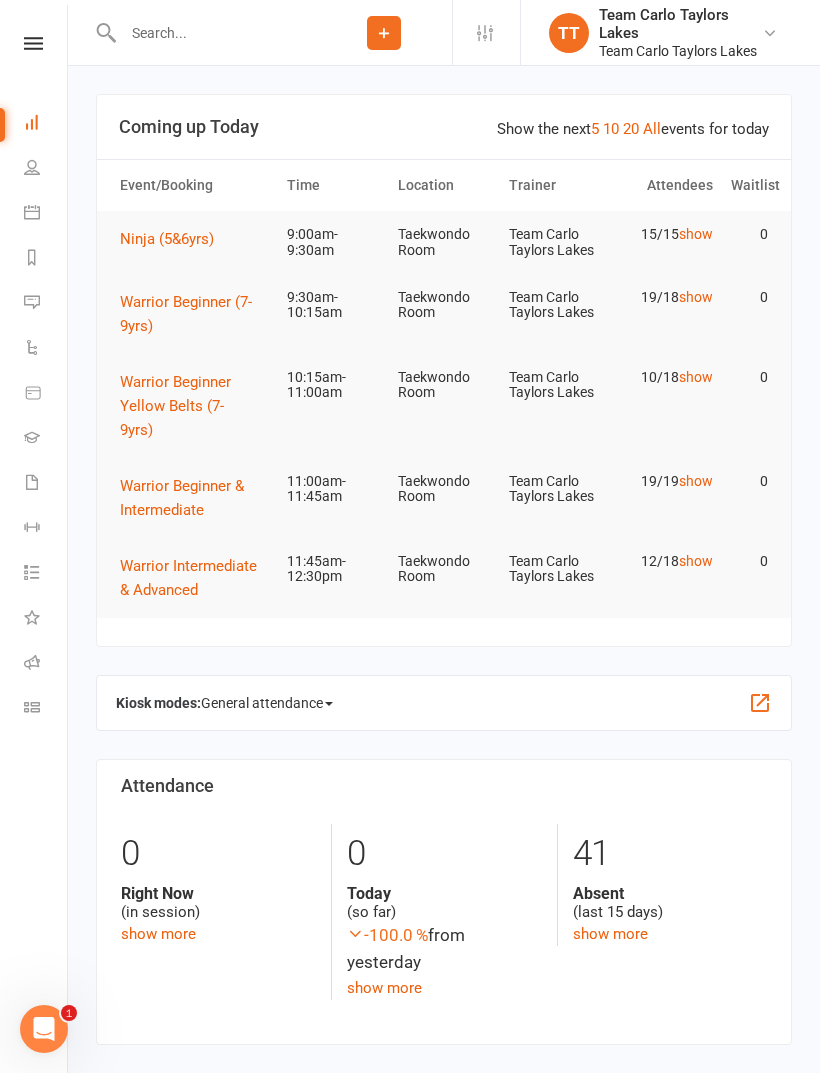 click at bounding box center [33, 43] 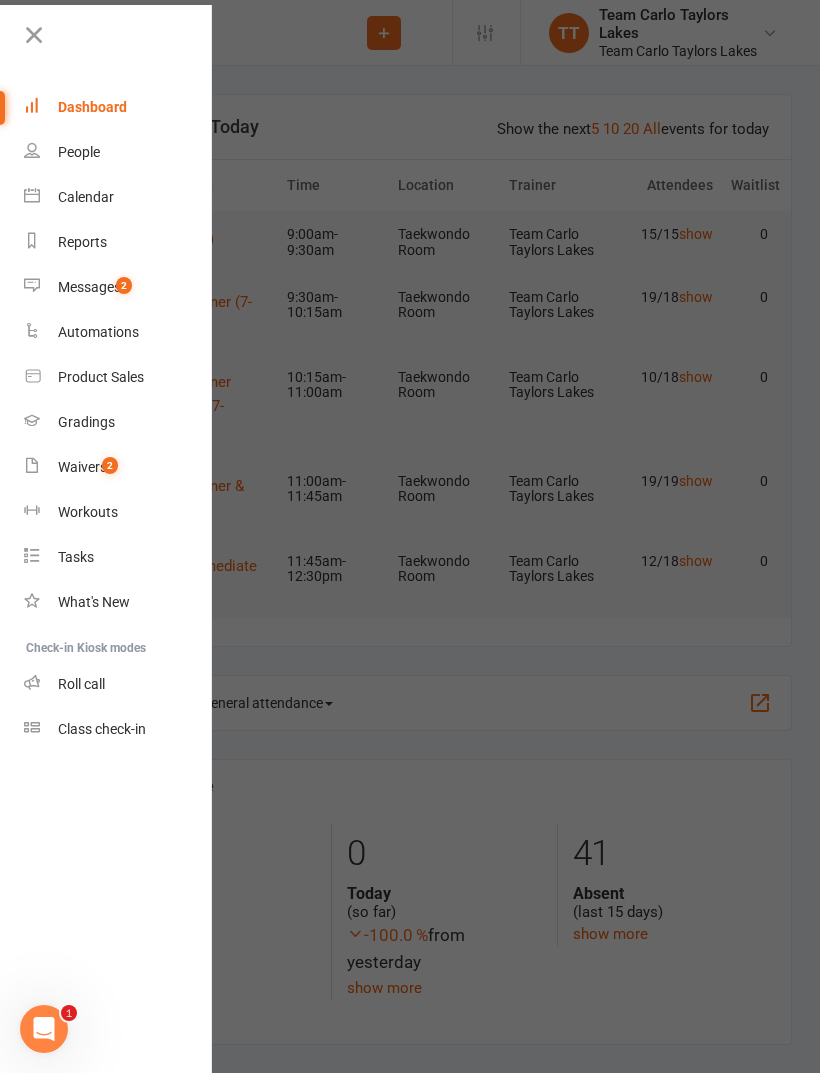 click on "Roll call" at bounding box center [118, 684] 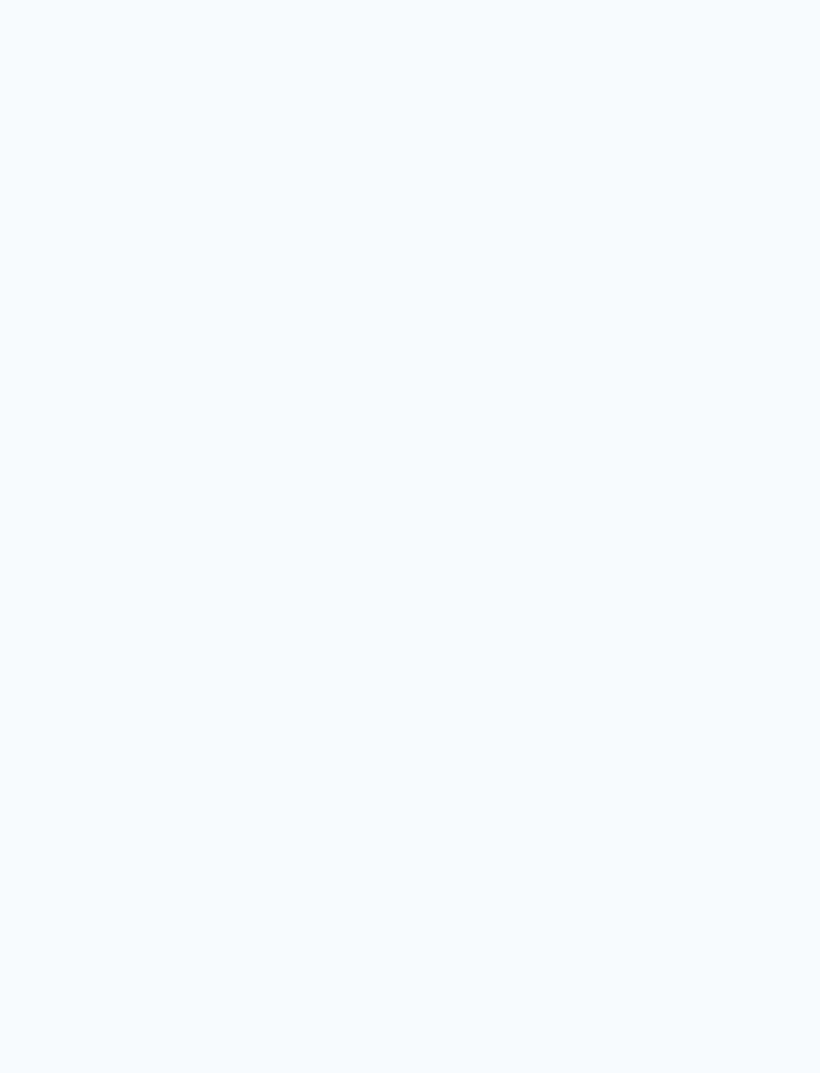 scroll, scrollTop: 0, scrollLeft: 0, axis: both 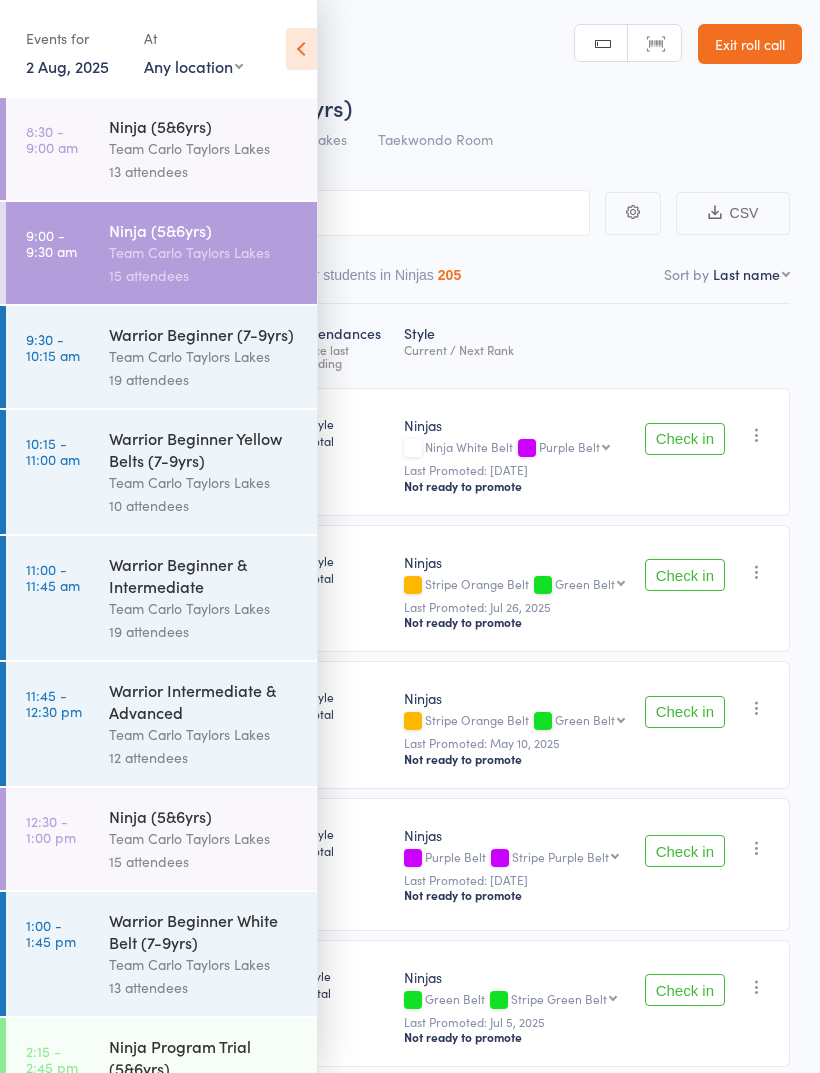 click at bounding box center [301, 49] 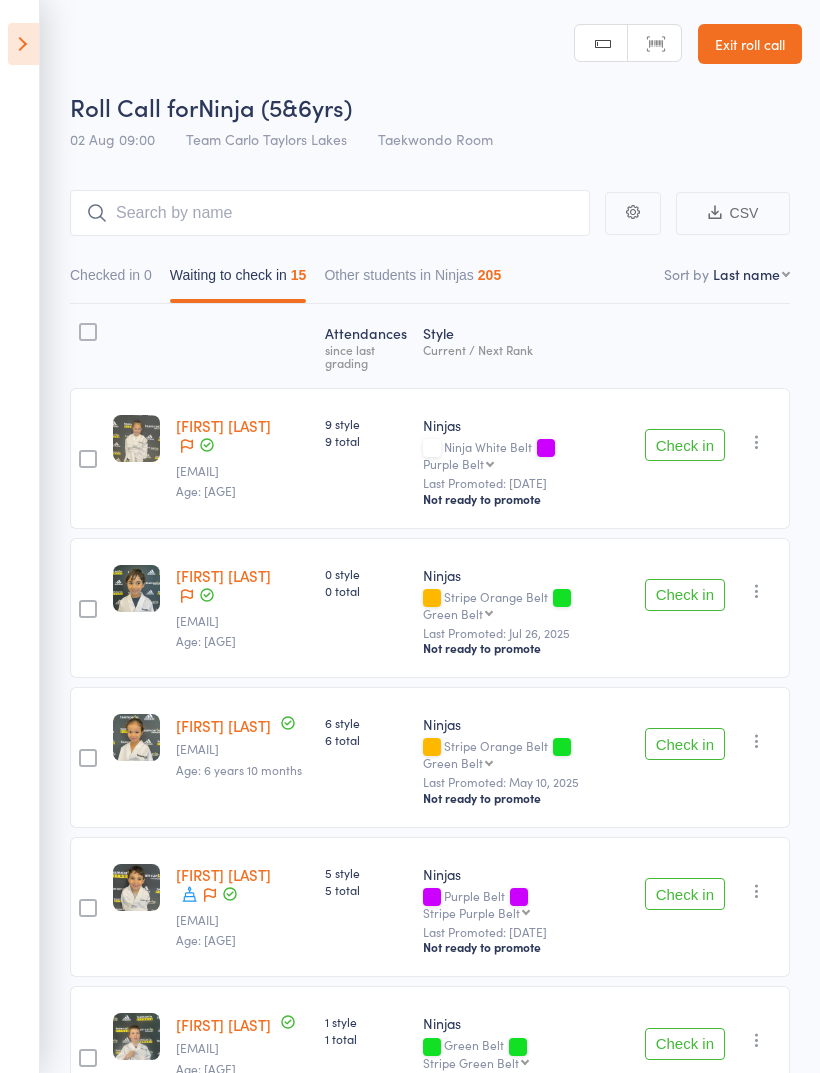 click on "Check in" at bounding box center [685, 595] 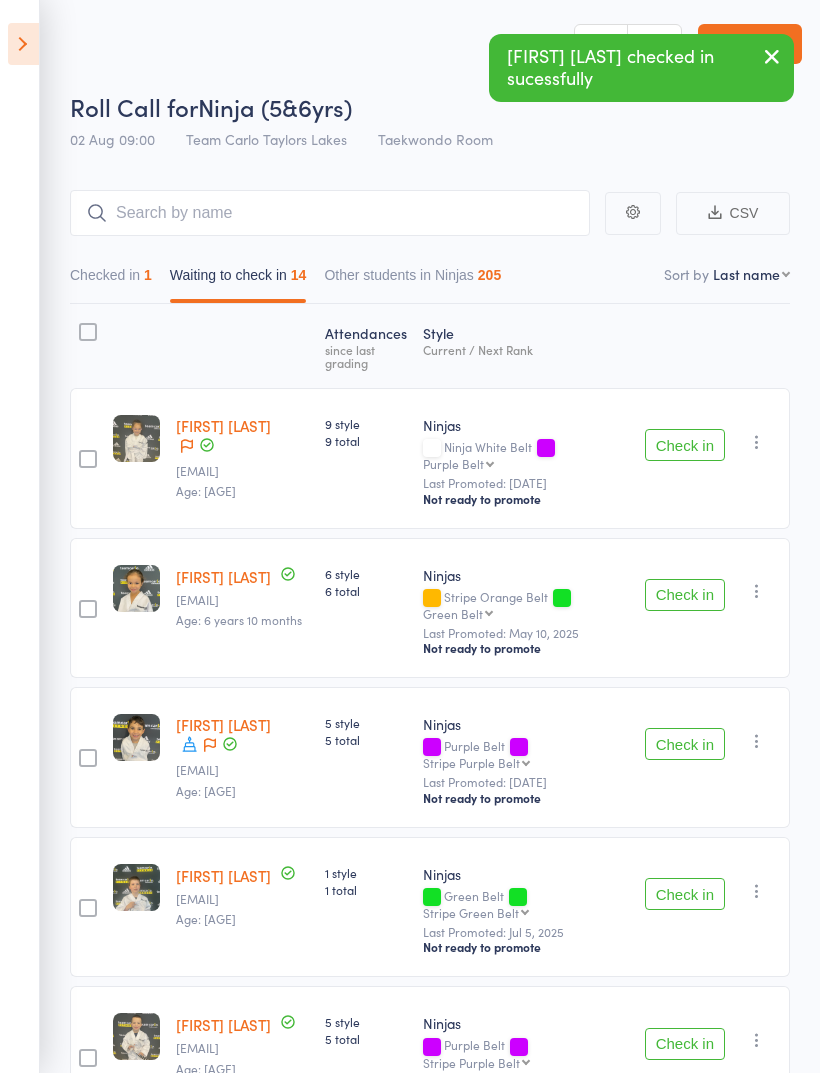 click on "Check in" at bounding box center [685, 744] 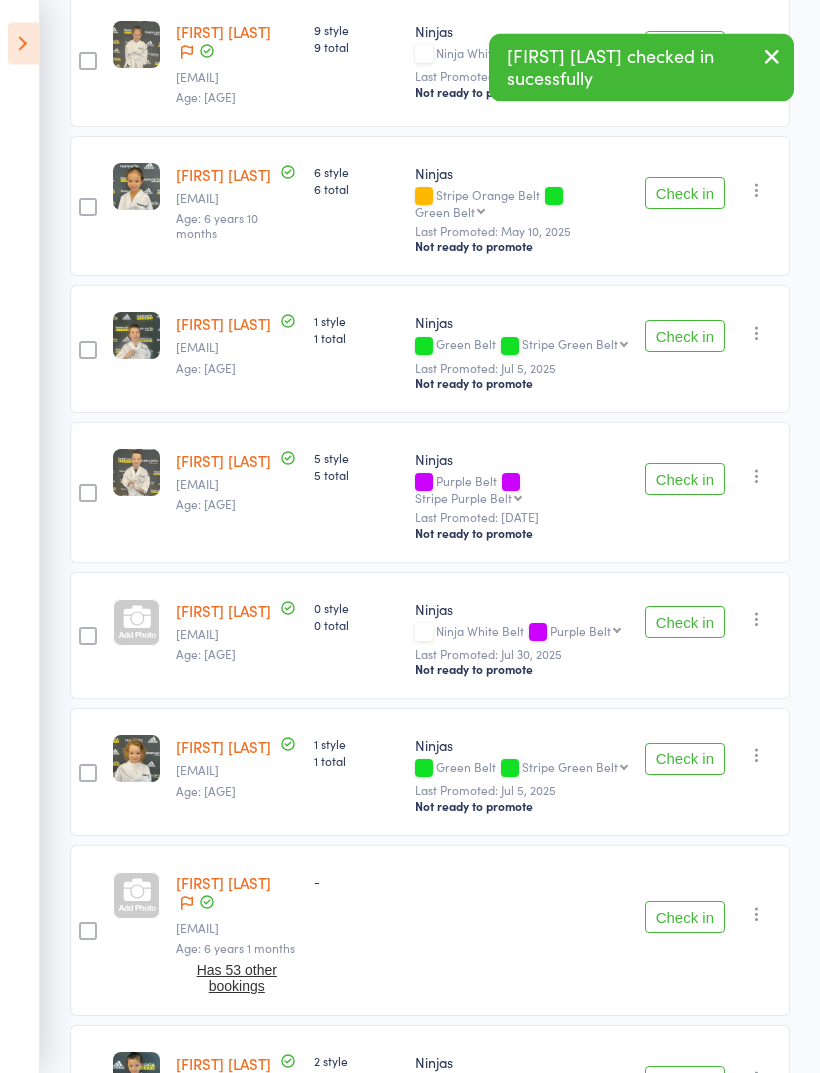 scroll, scrollTop: 401, scrollLeft: 0, axis: vertical 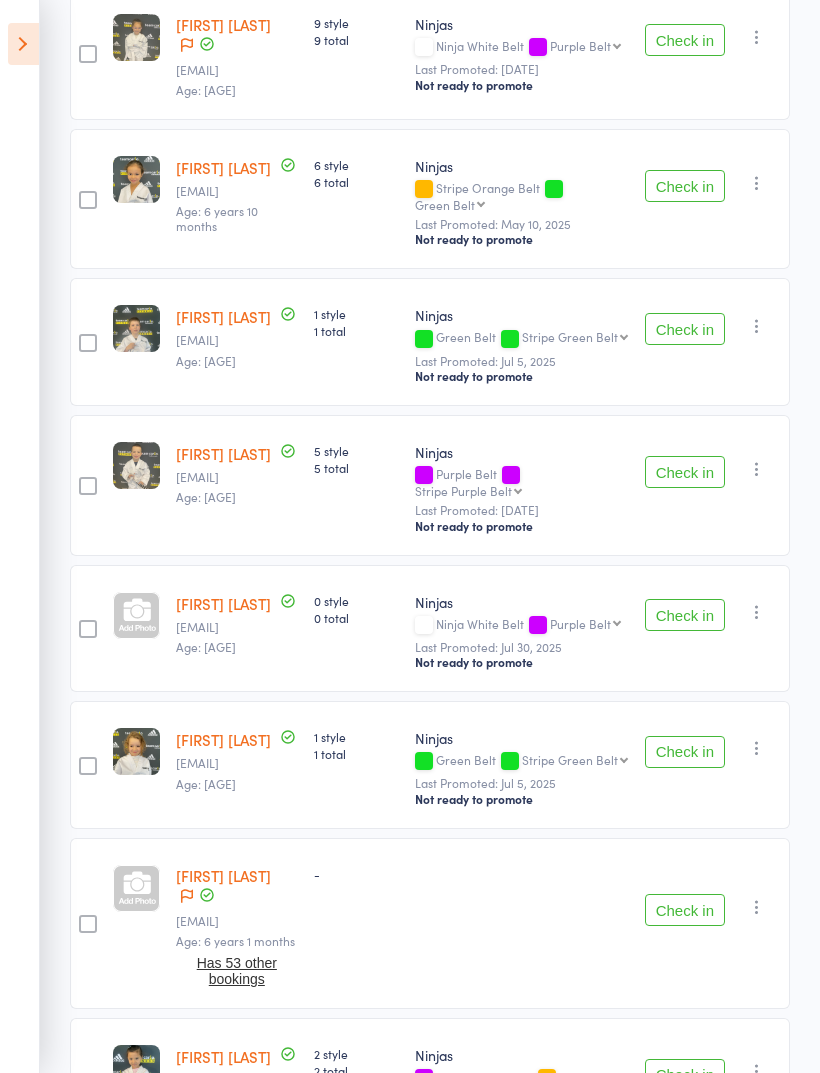 click on "Check in" at bounding box center (685, 615) 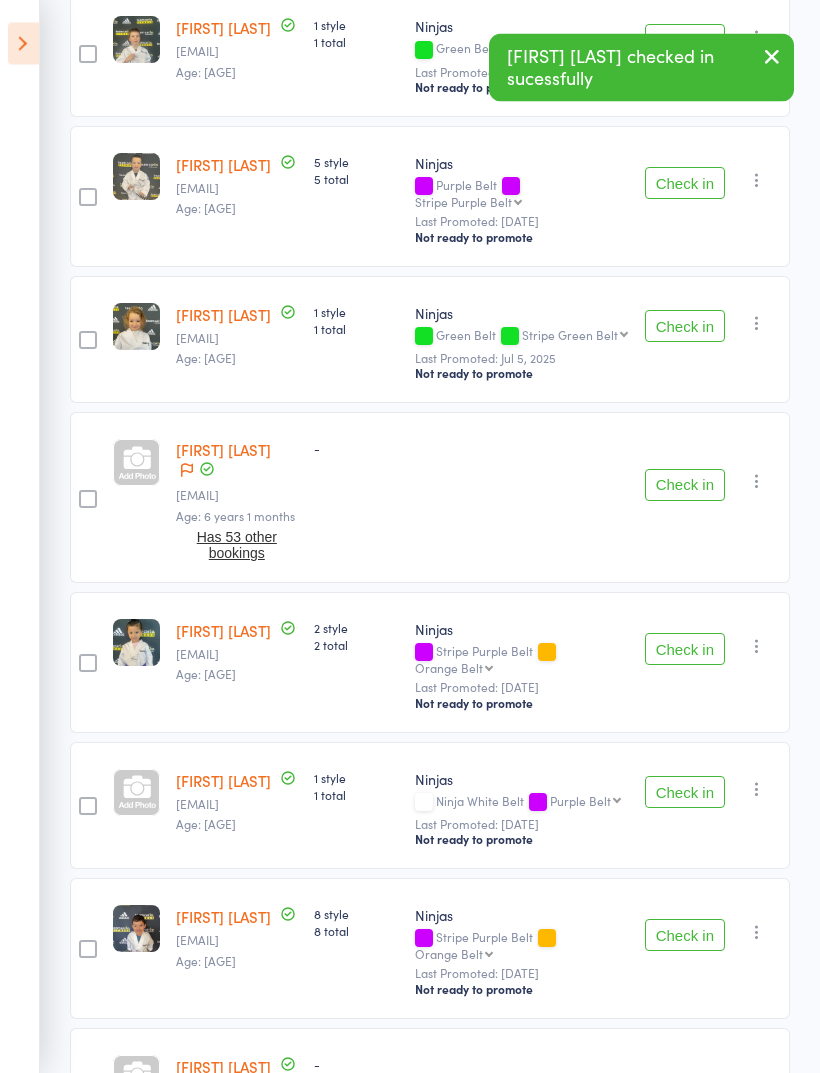 click on "Check in" at bounding box center [685, 650] 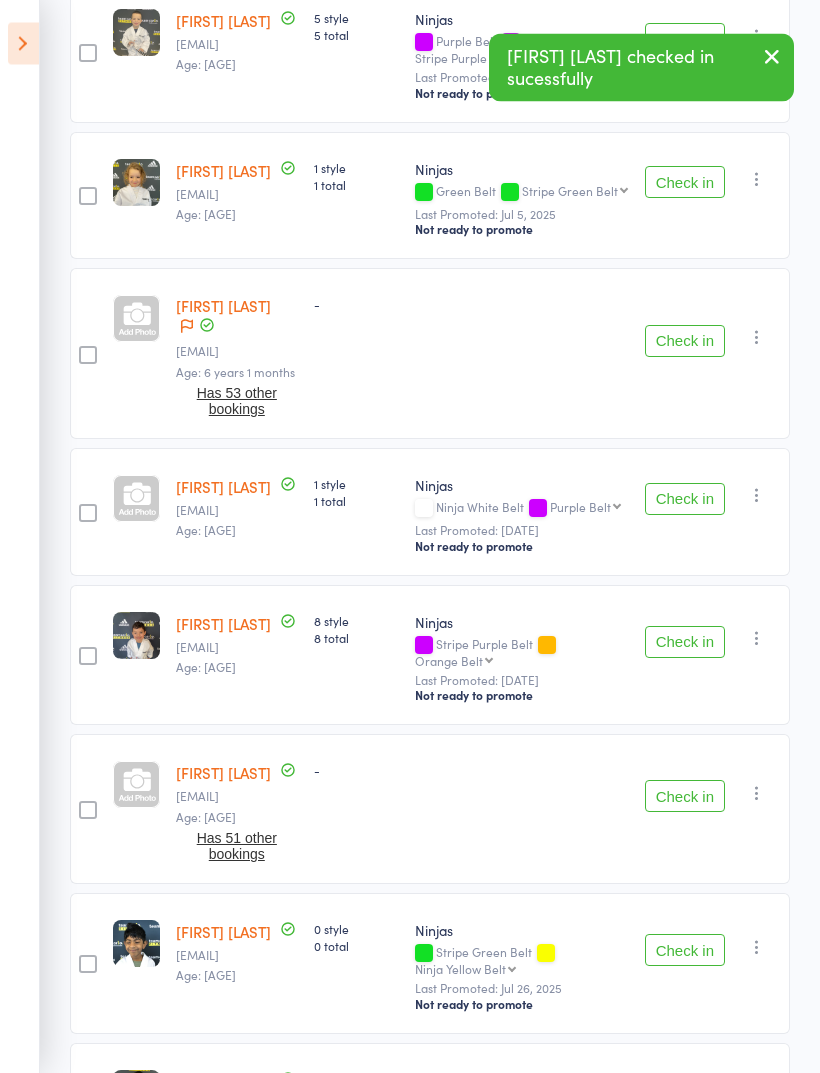 scroll, scrollTop: 839, scrollLeft: 0, axis: vertical 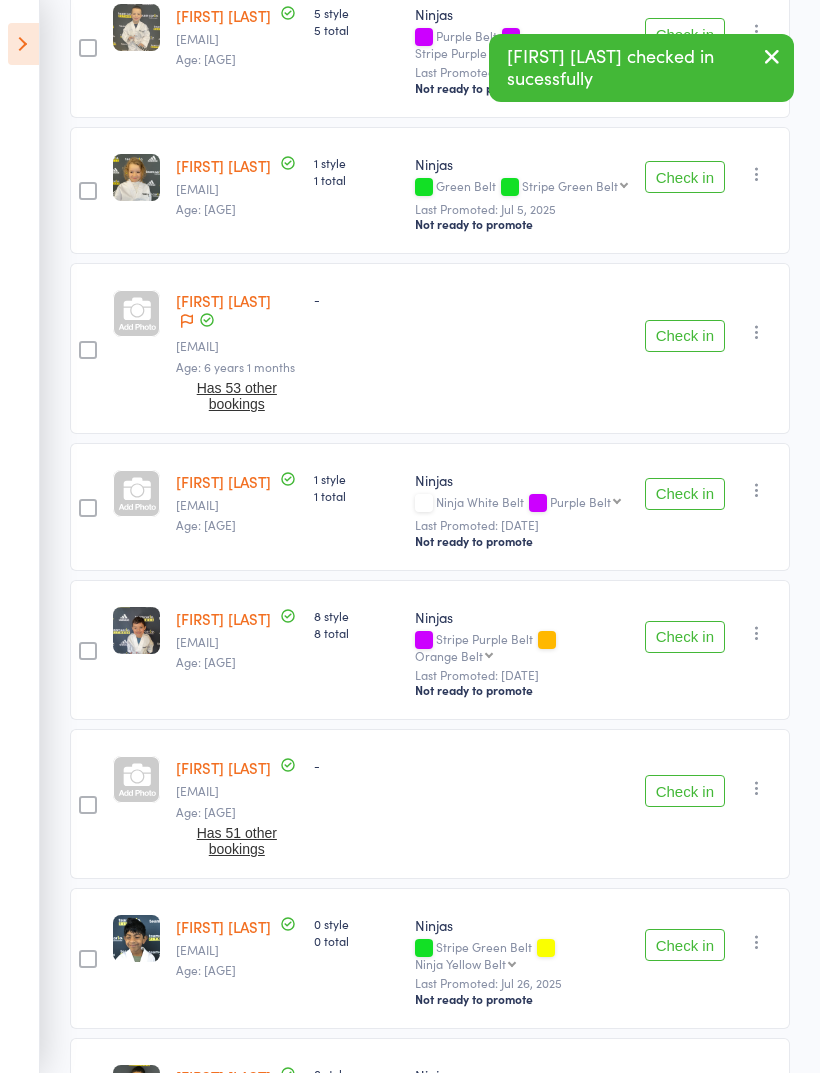 click on "Check in" at bounding box center (685, 637) 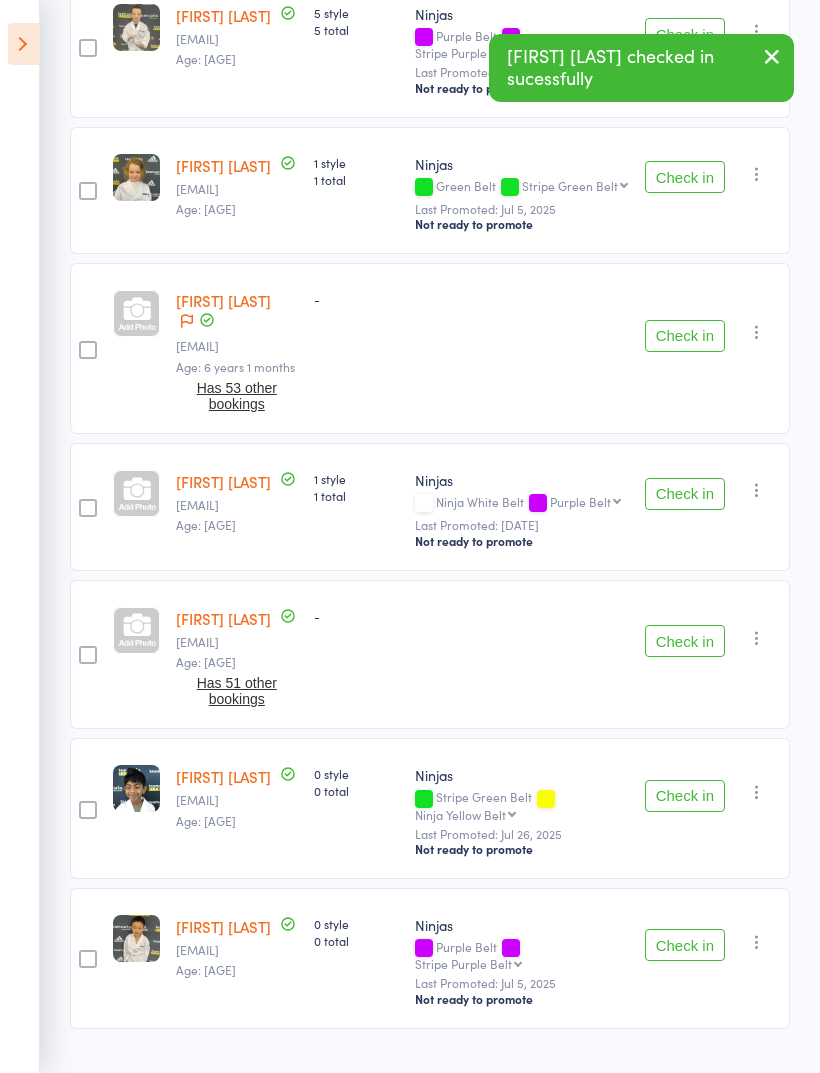 click on "Check in" at bounding box center [685, 641] 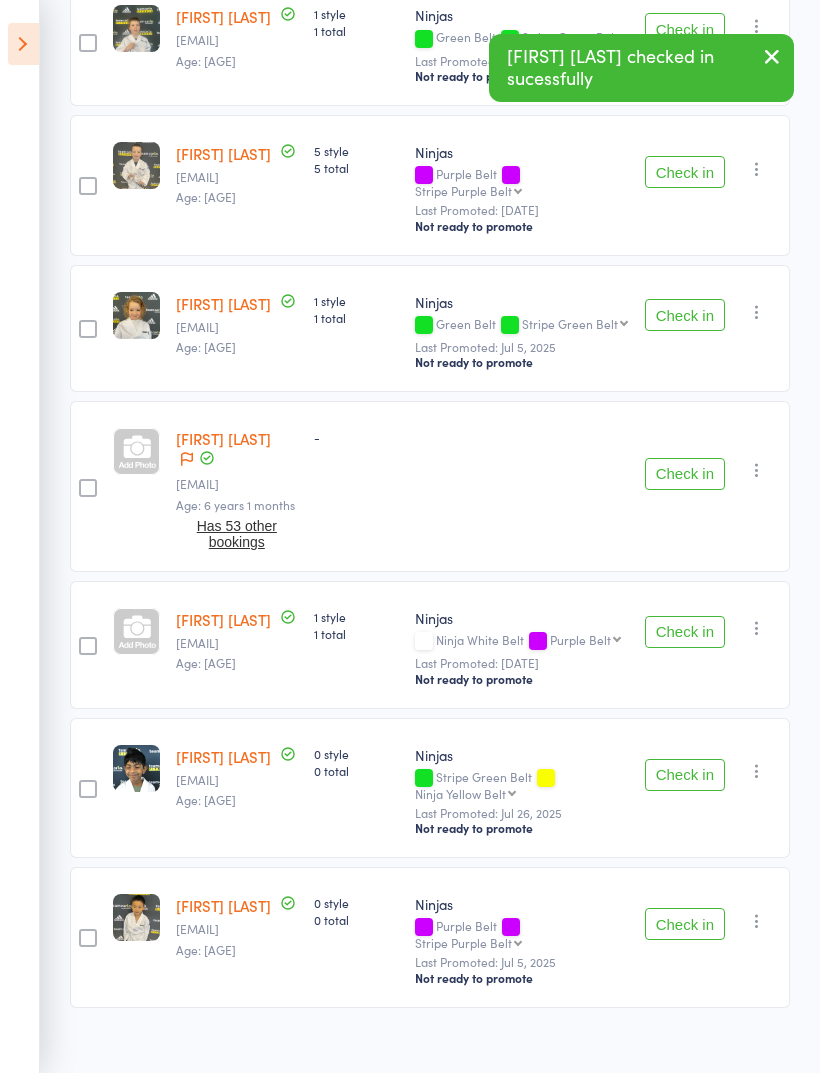 click on "Check in" at bounding box center [685, 775] 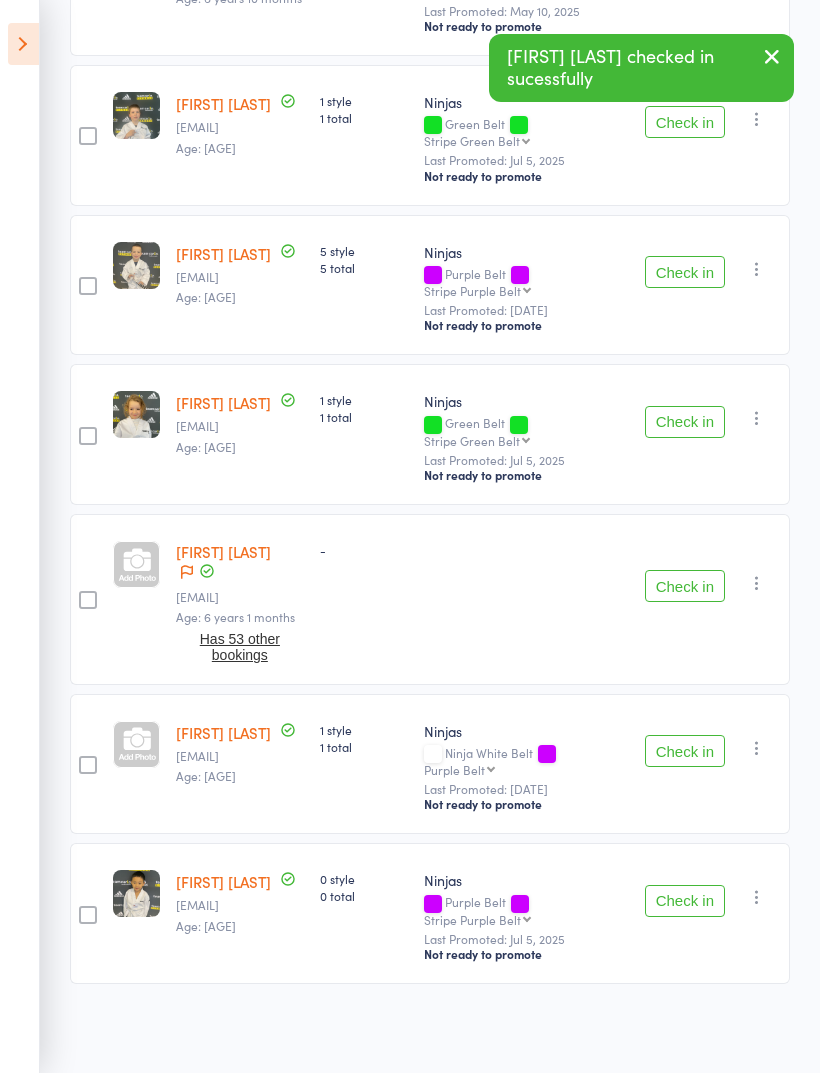 scroll, scrollTop: 548, scrollLeft: 0, axis: vertical 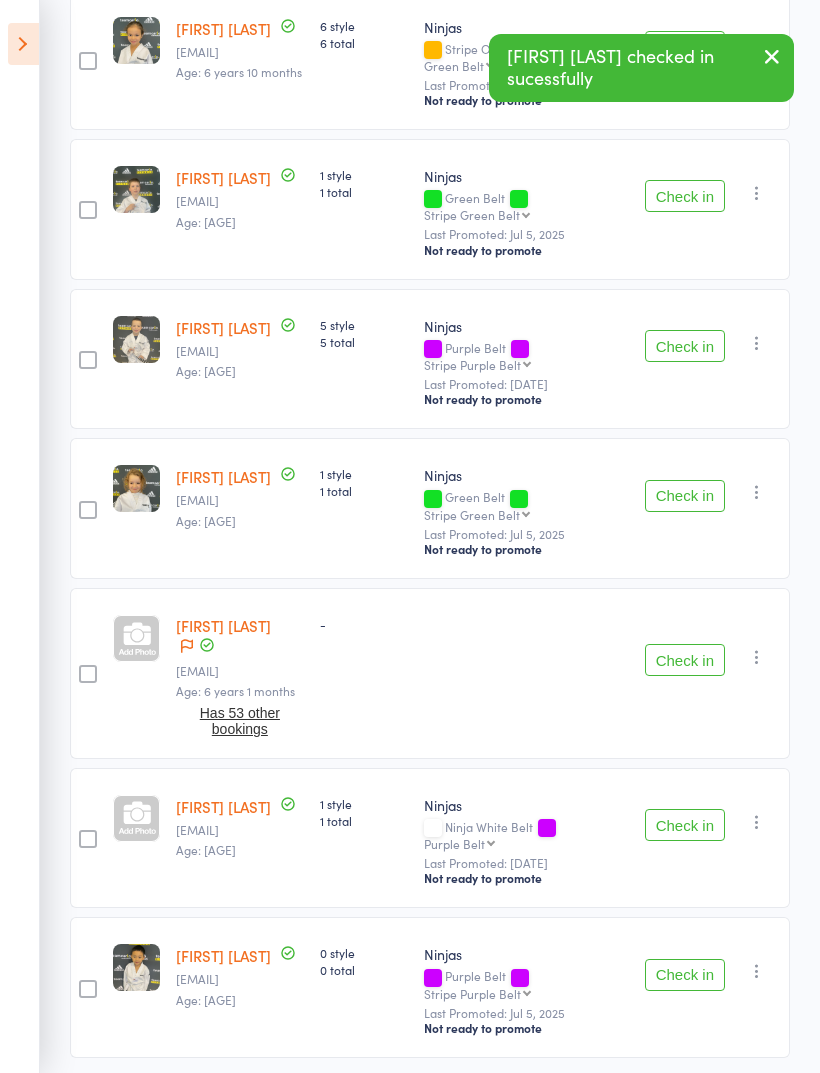 click on "Check in" at bounding box center [685, 975] 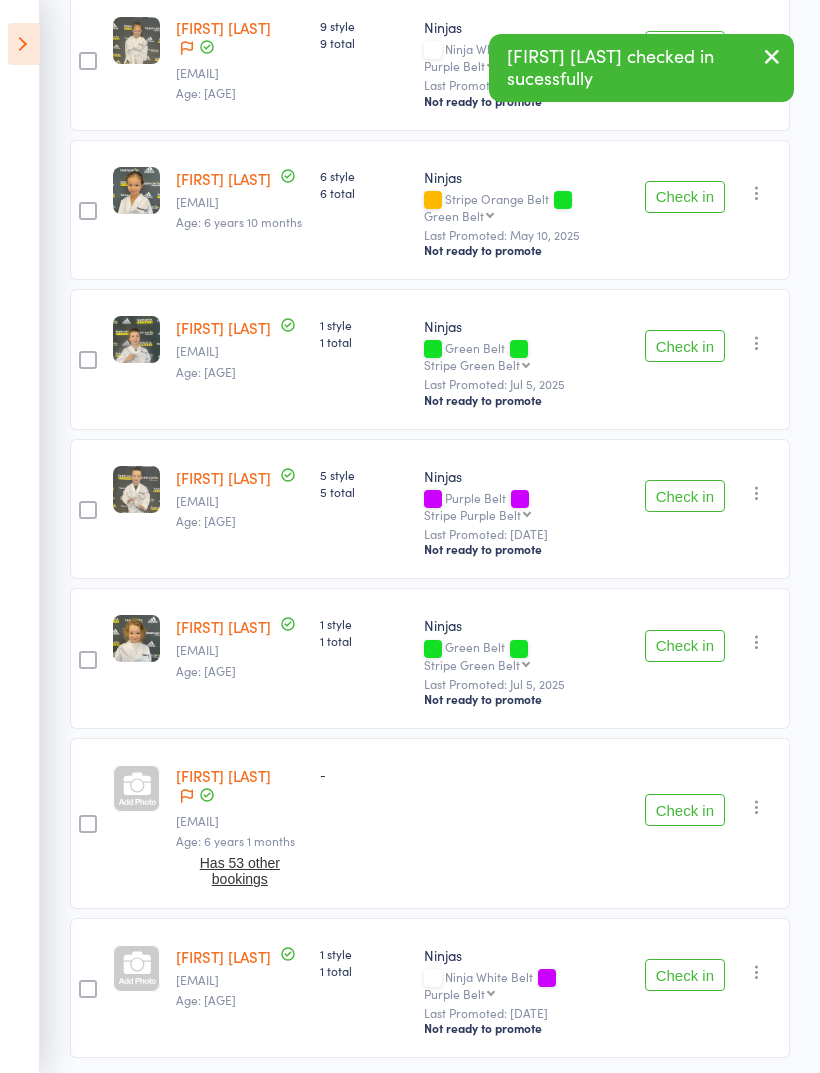 click on "Check in" at bounding box center [685, 810] 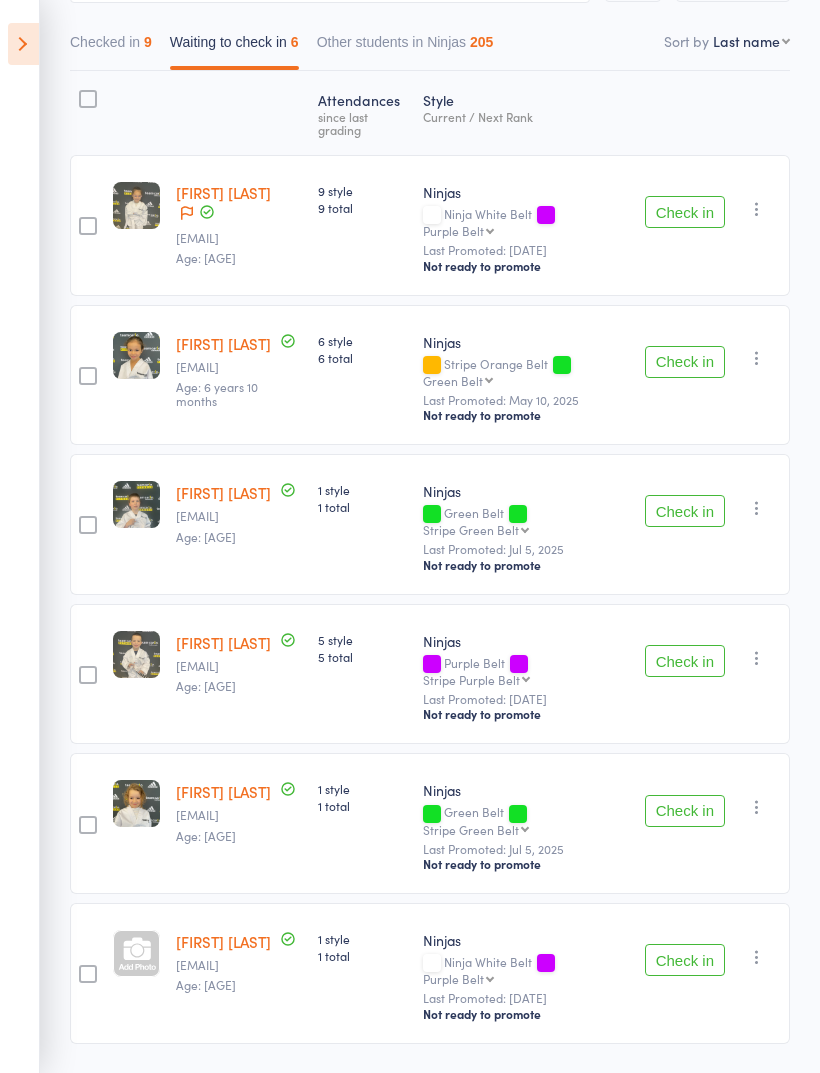 scroll, scrollTop: 235, scrollLeft: 0, axis: vertical 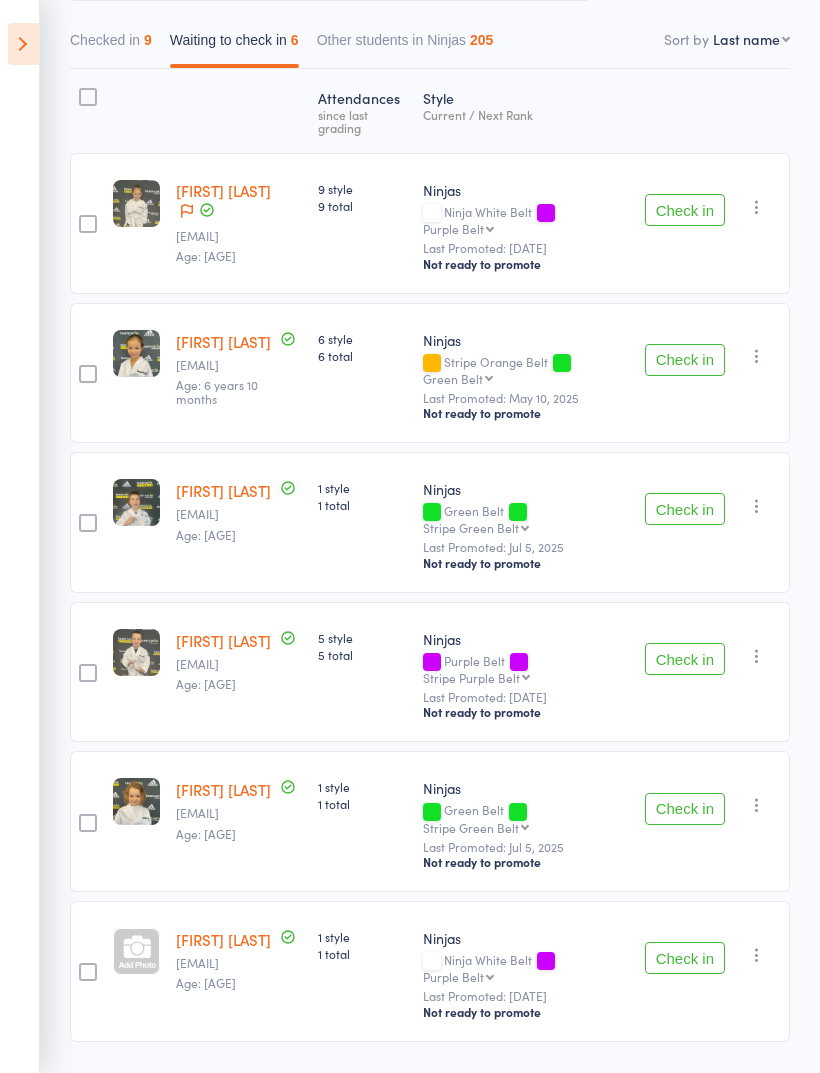 click on "[FIRST] [LAST]" at bounding box center [223, 939] 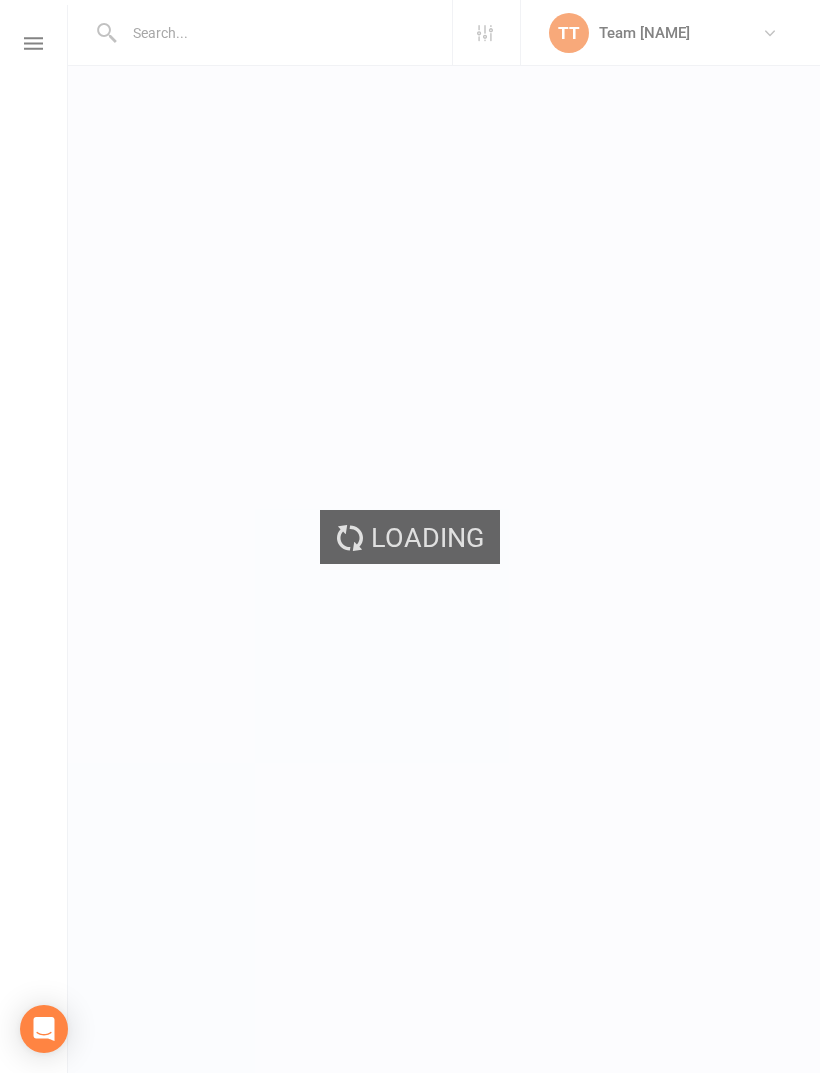scroll, scrollTop: 0, scrollLeft: 0, axis: both 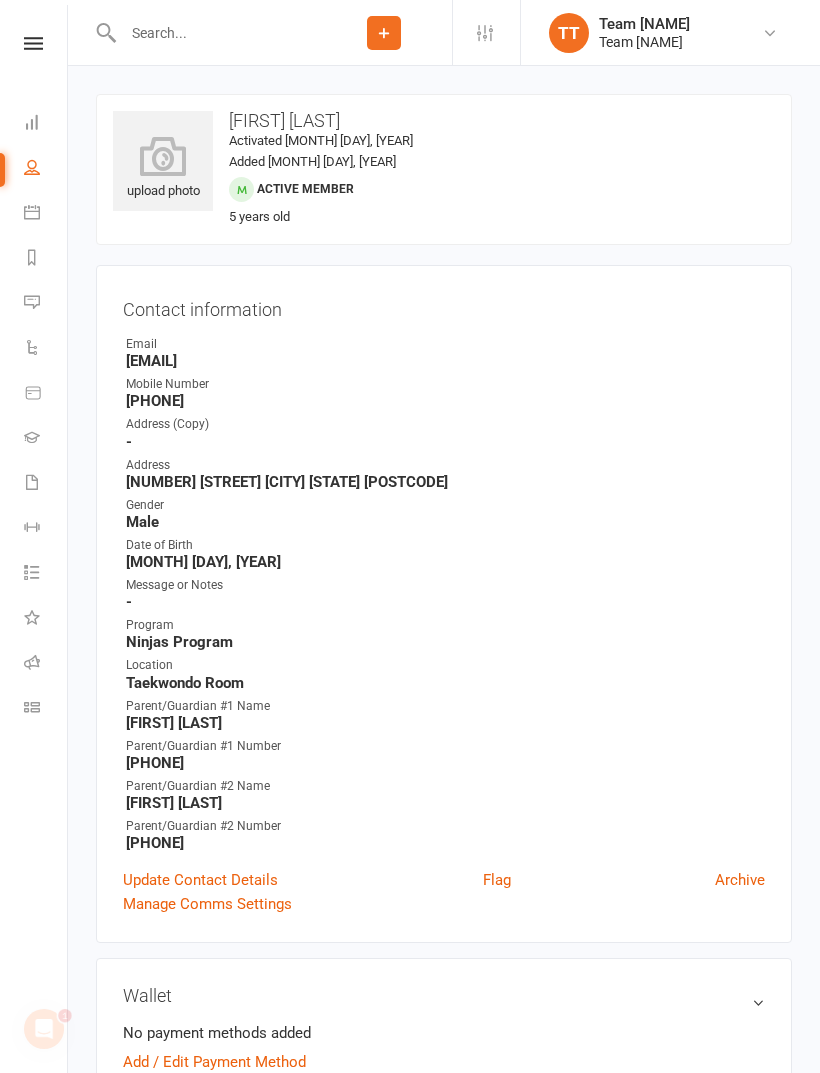 click on "Roll call" at bounding box center (46, 664) 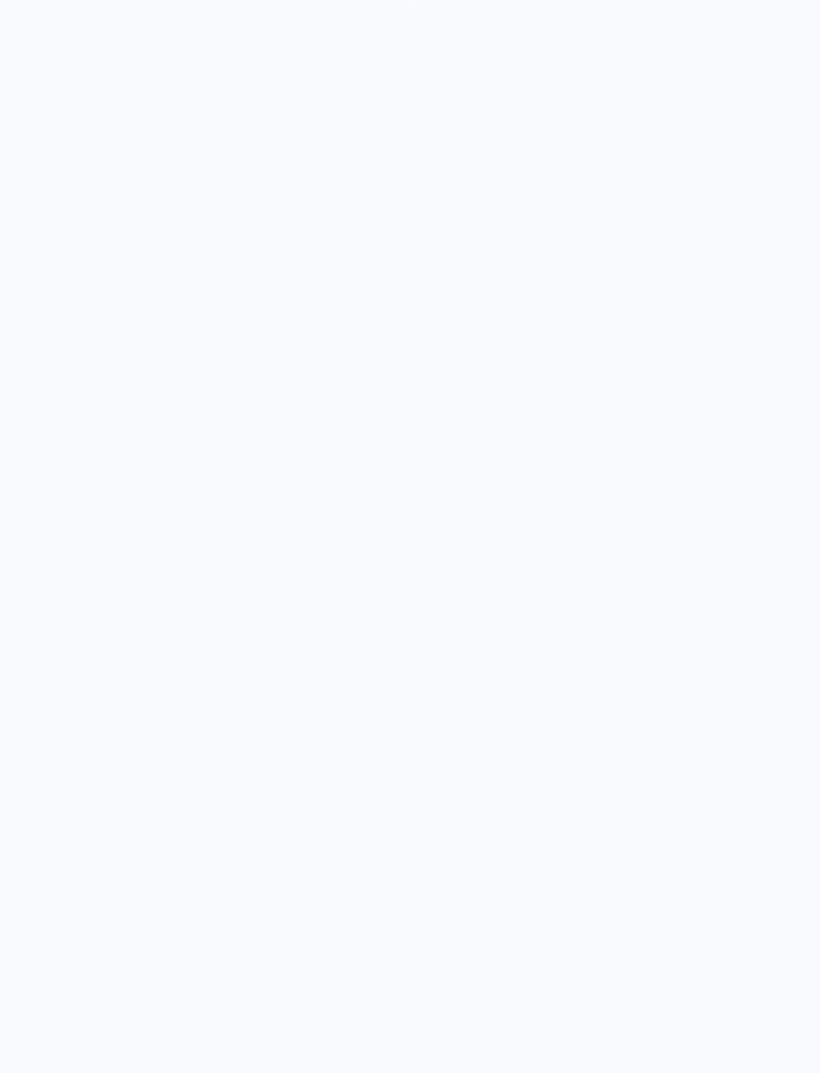 scroll, scrollTop: 0, scrollLeft: 0, axis: both 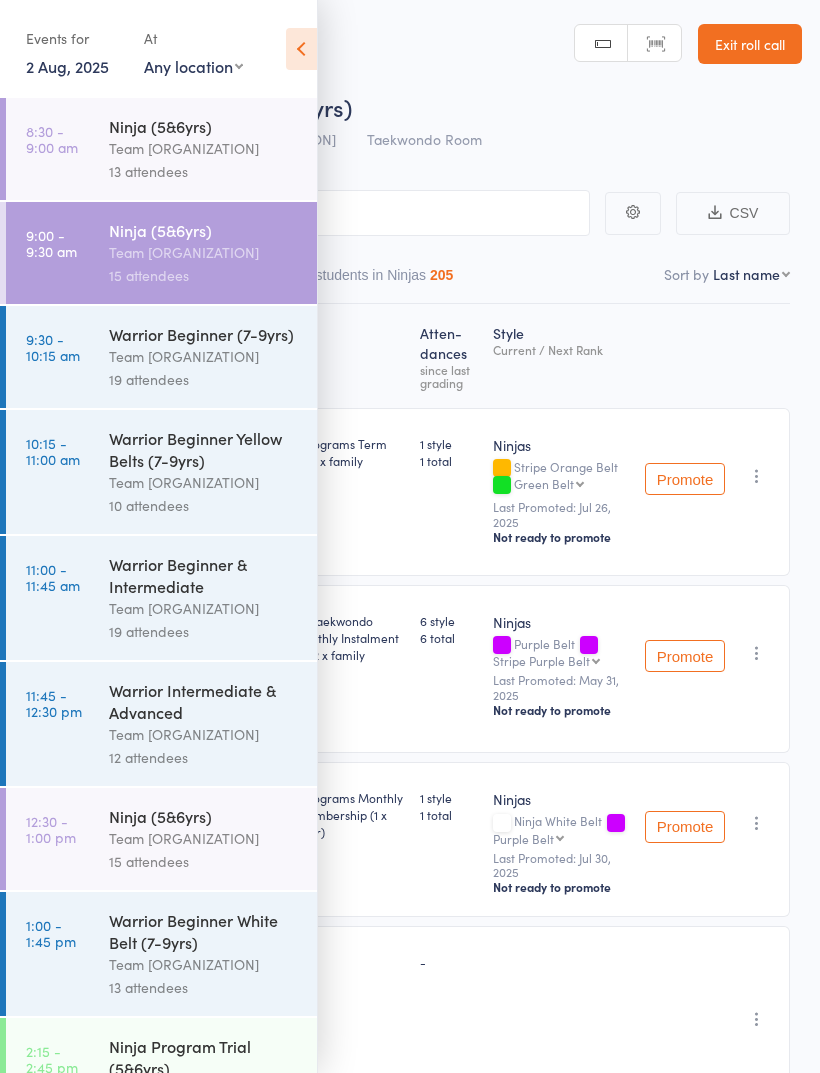 click at bounding box center [301, 49] 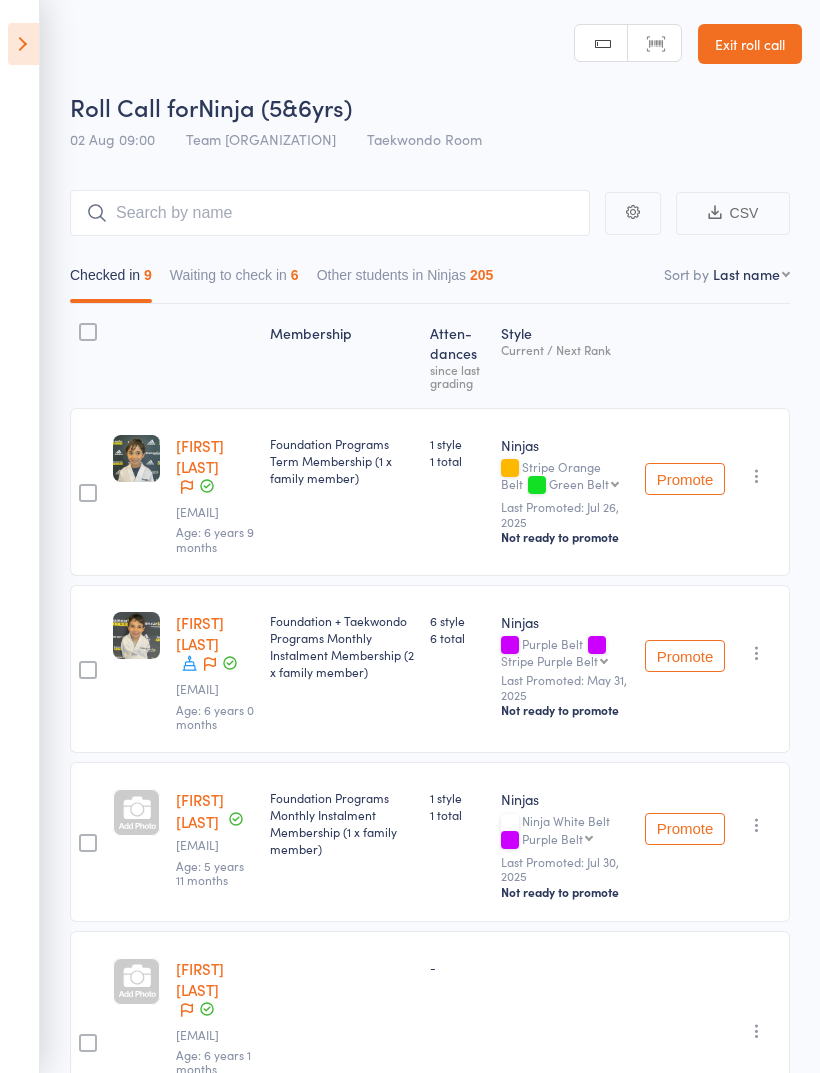 click at bounding box center (23, 44) 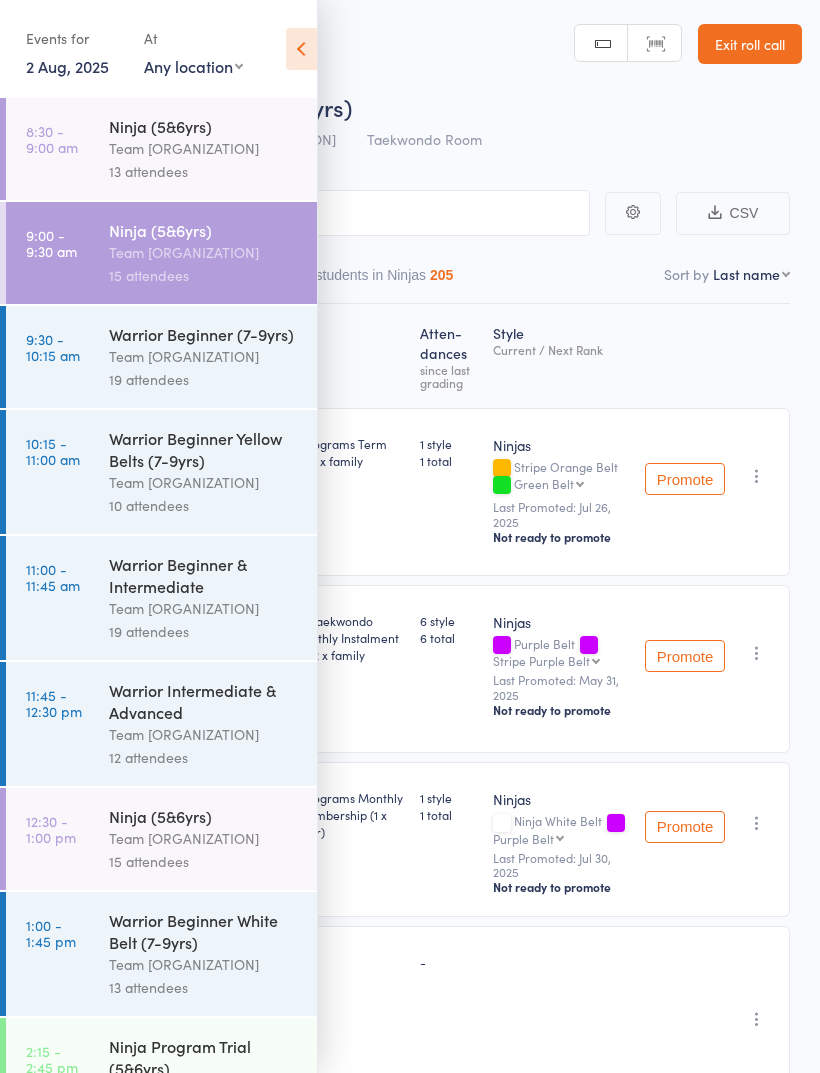 click on "8:30 - 9:00 am Ninja (5&6yrs) Team [ORGANIZATION] 13 attendees" at bounding box center (161, 149) 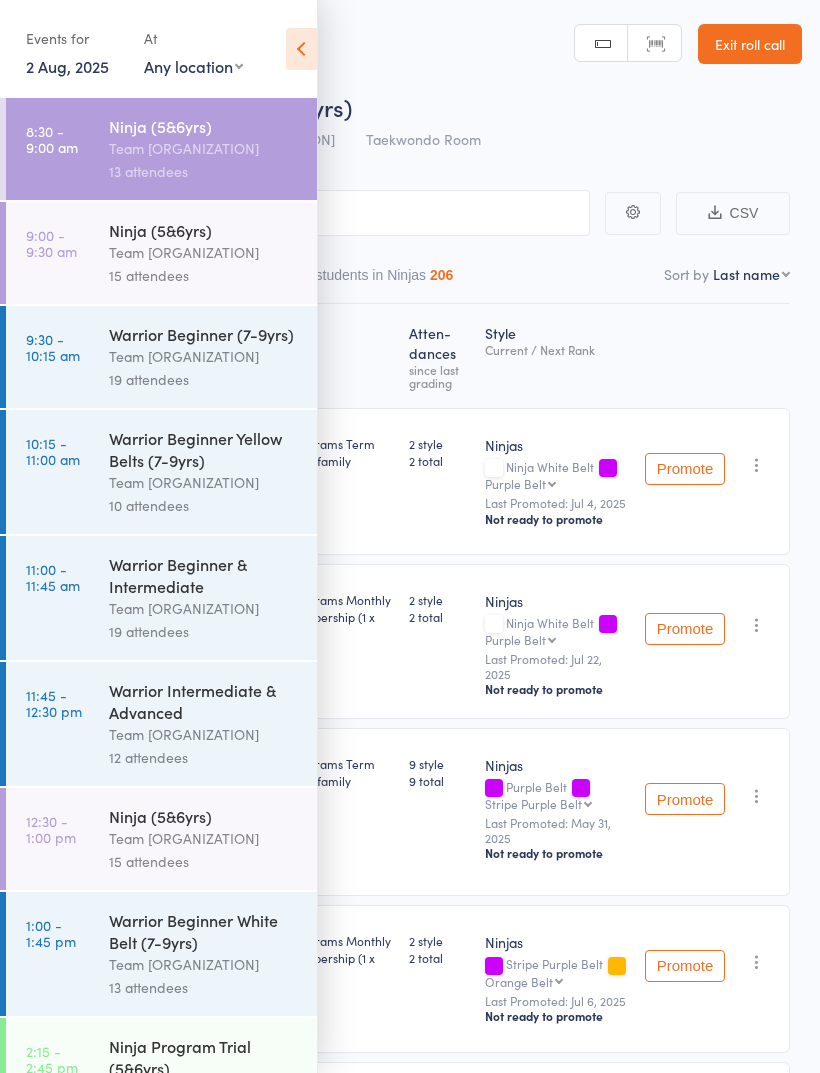 click on "Events for 2 Aug, 2025 2 Aug, 2025
August 2025
Sun Mon Tue Wed Thu Fri Sat
31
27
28
29
30
31
01
02
32
03
04
05
06
07
08
09
33
10
11
12
13
14
15
16
34
17
18
19
20
21
22
23
35
24
25
26
27
28
29
30" at bounding box center (158, 50) 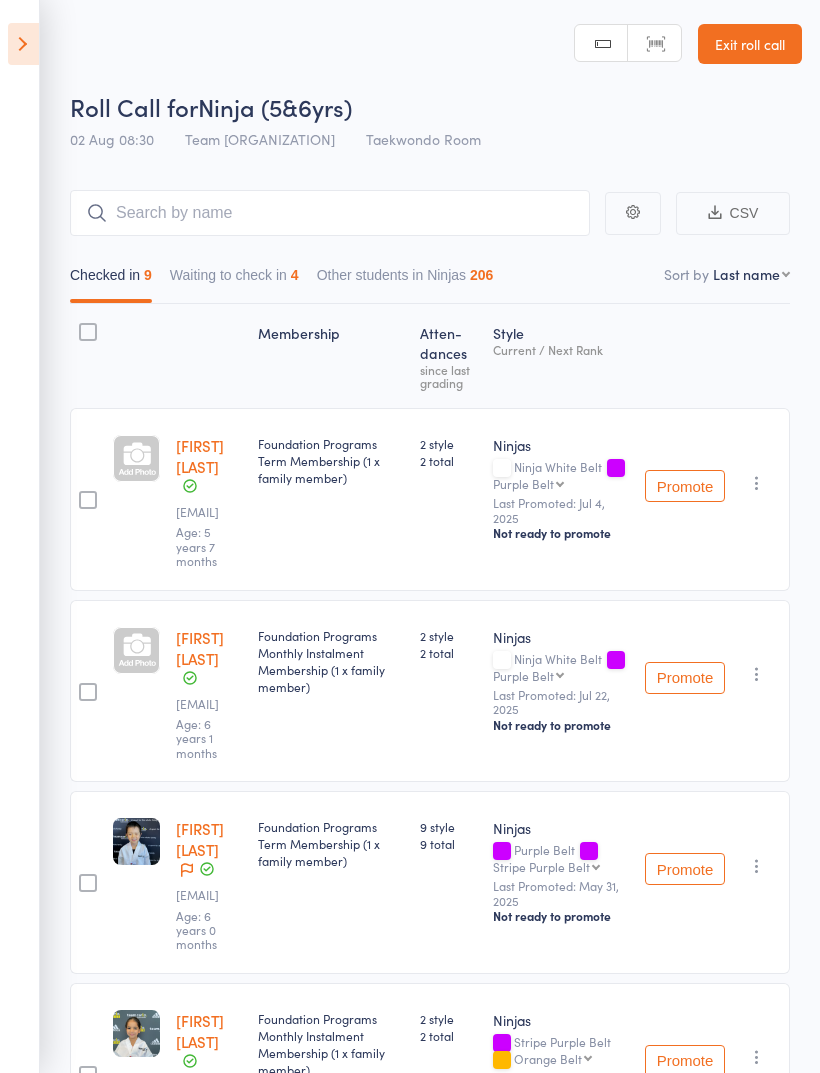 click on "Waiting to check in  4" at bounding box center (234, 280) 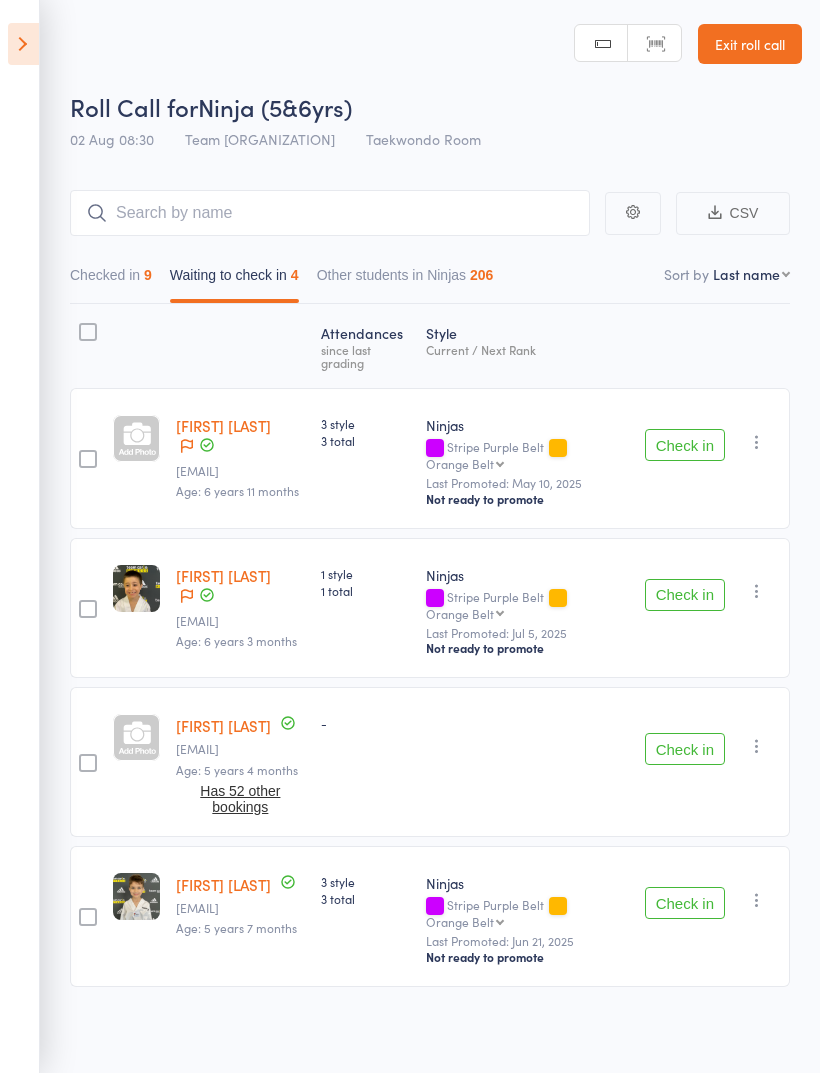 click at bounding box center (88, 332) 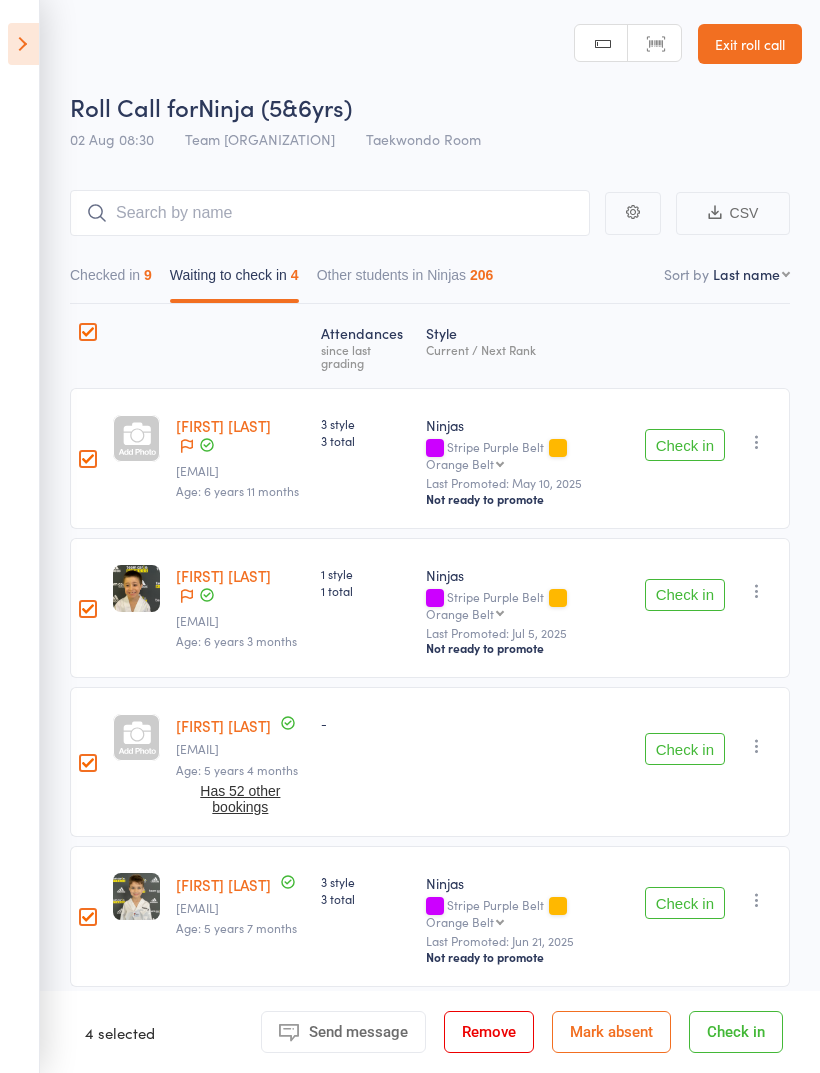 click on "Mark absent" at bounding box center (611, 1032) 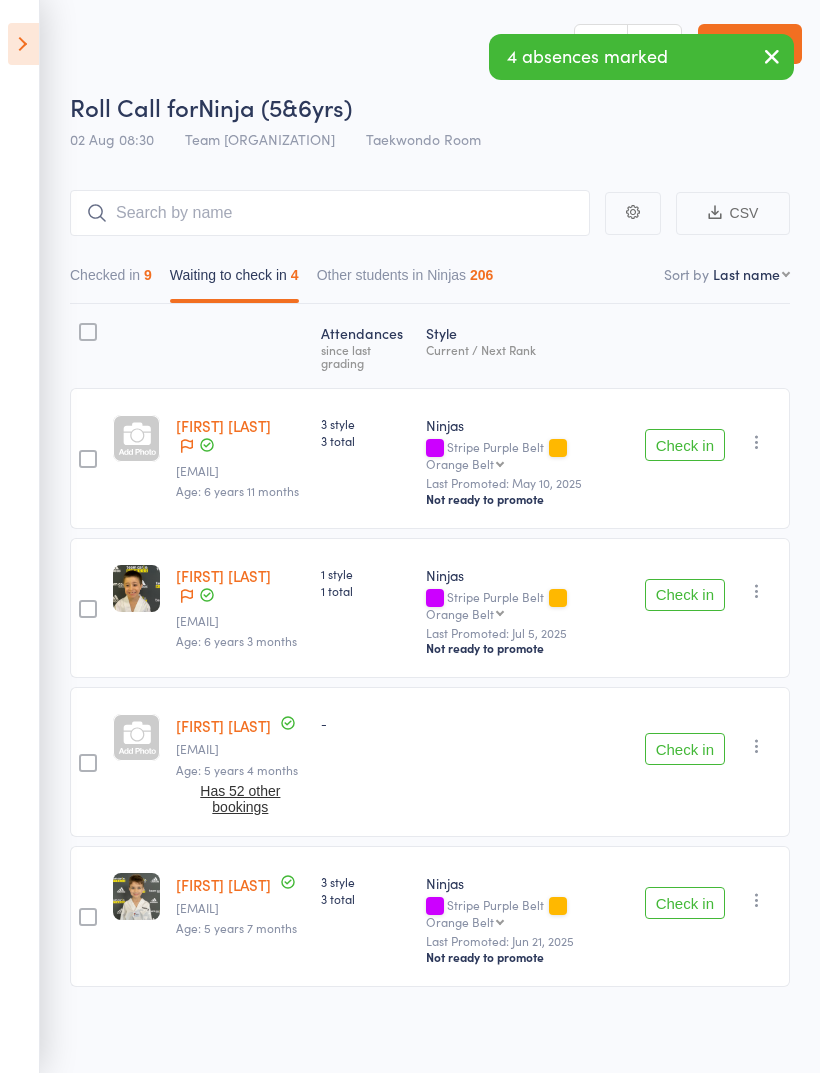 click at bounding box center (23, 44) 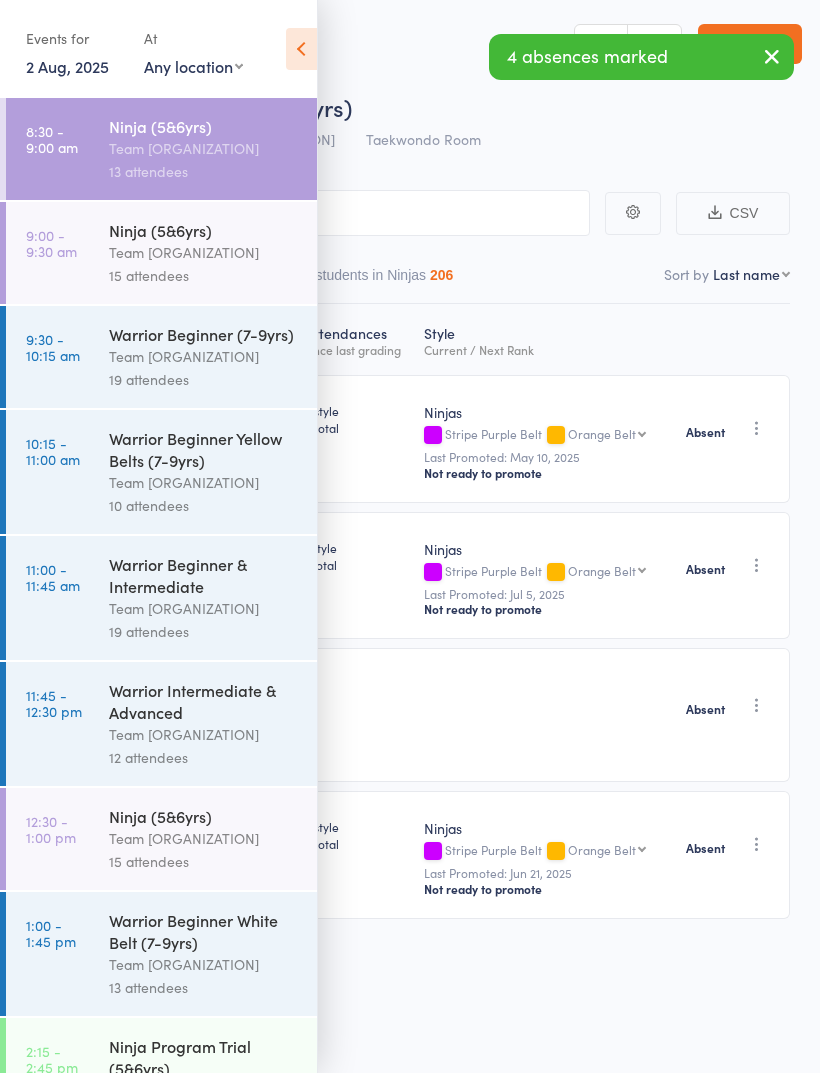 click on "9:00 - 9:30 am Ninja (5&6yrs) Team Carlo Taylors Lakes 15 attendees" at bounding box center [161, 253] 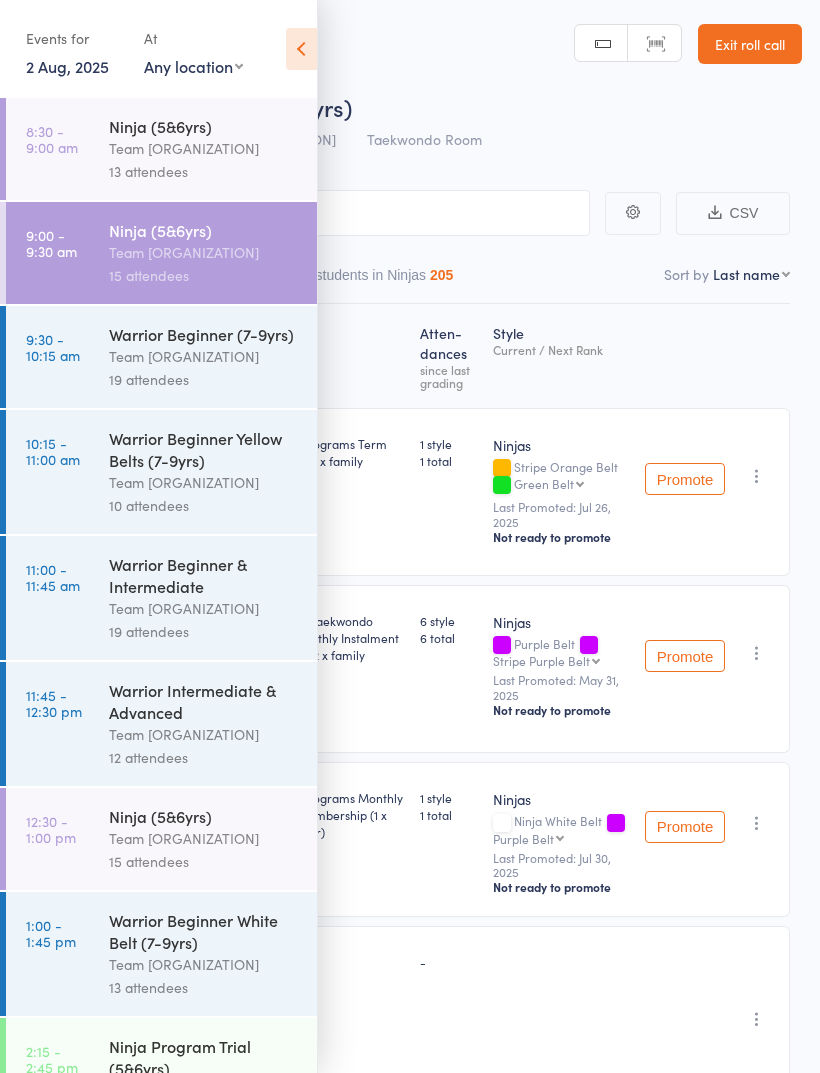 click at bounding box center [301, 49] 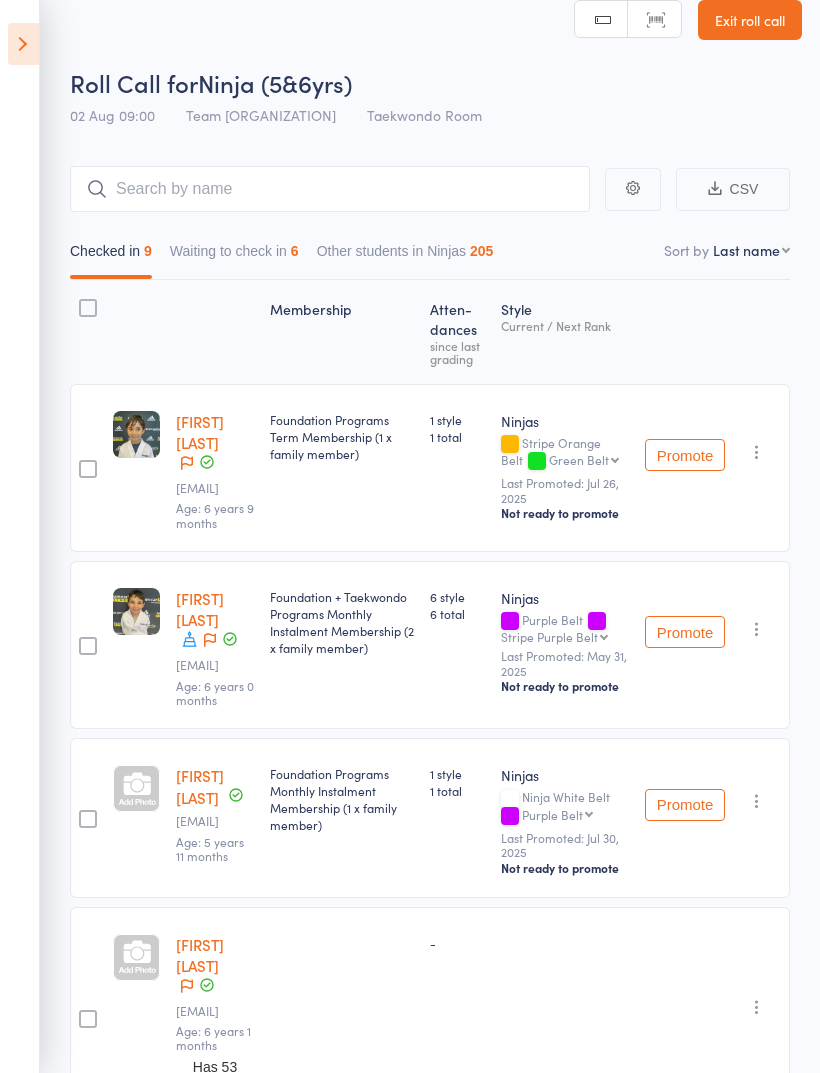 scroll, scrollTop: 0, scrollLeft: 0, axis: both 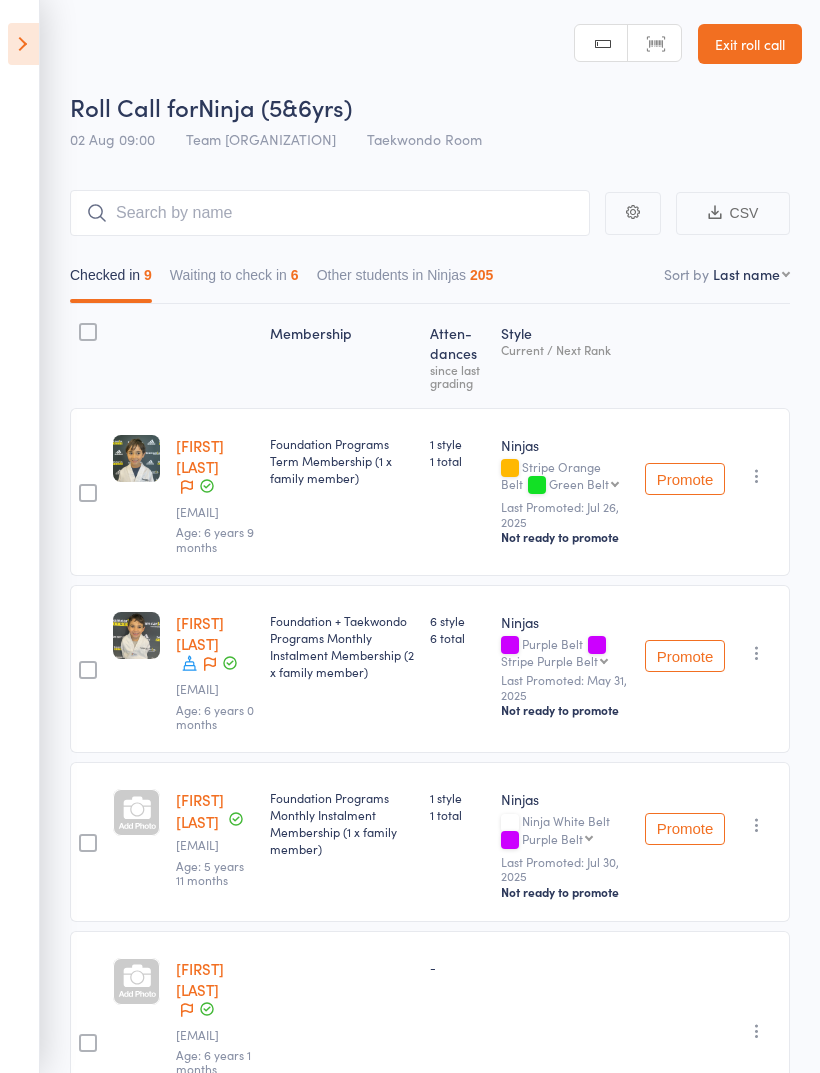 click on "Waiting to check in  6" at bounding box center [234, 280] 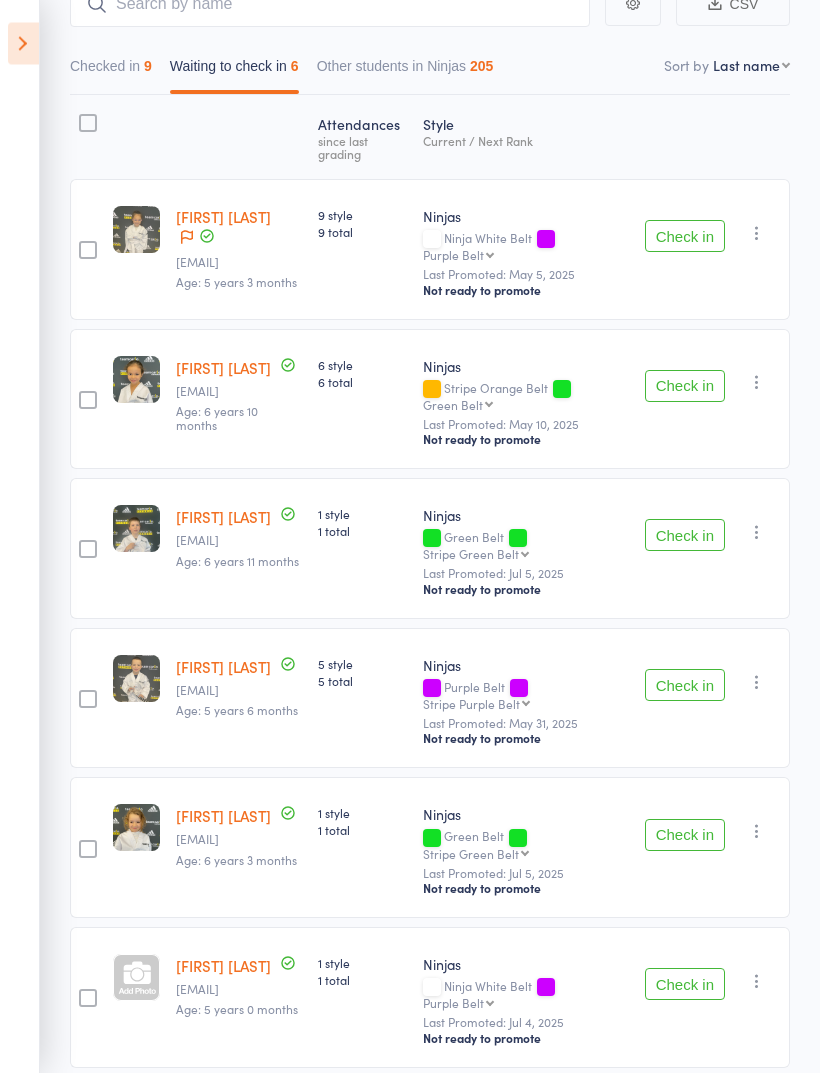 scroll, scrollTop: 235, scrollLeft: 0, axis: vertical 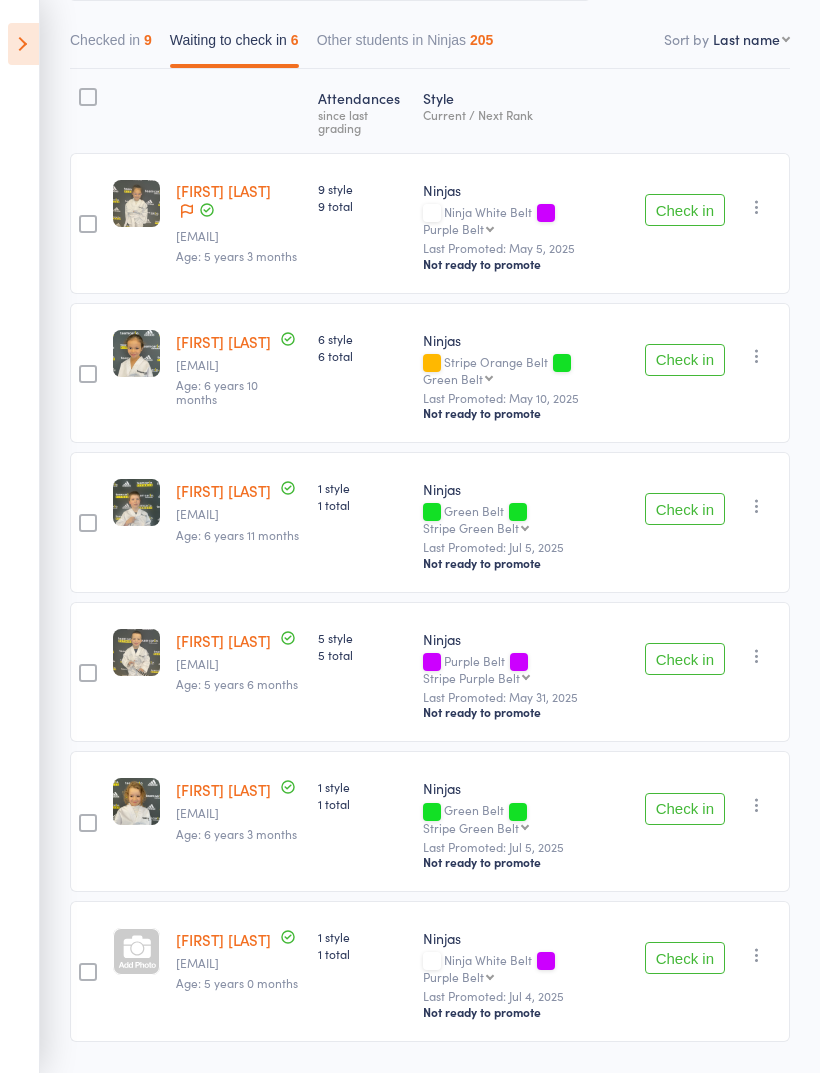 click on "Check in" at bounding box center [685, 958] 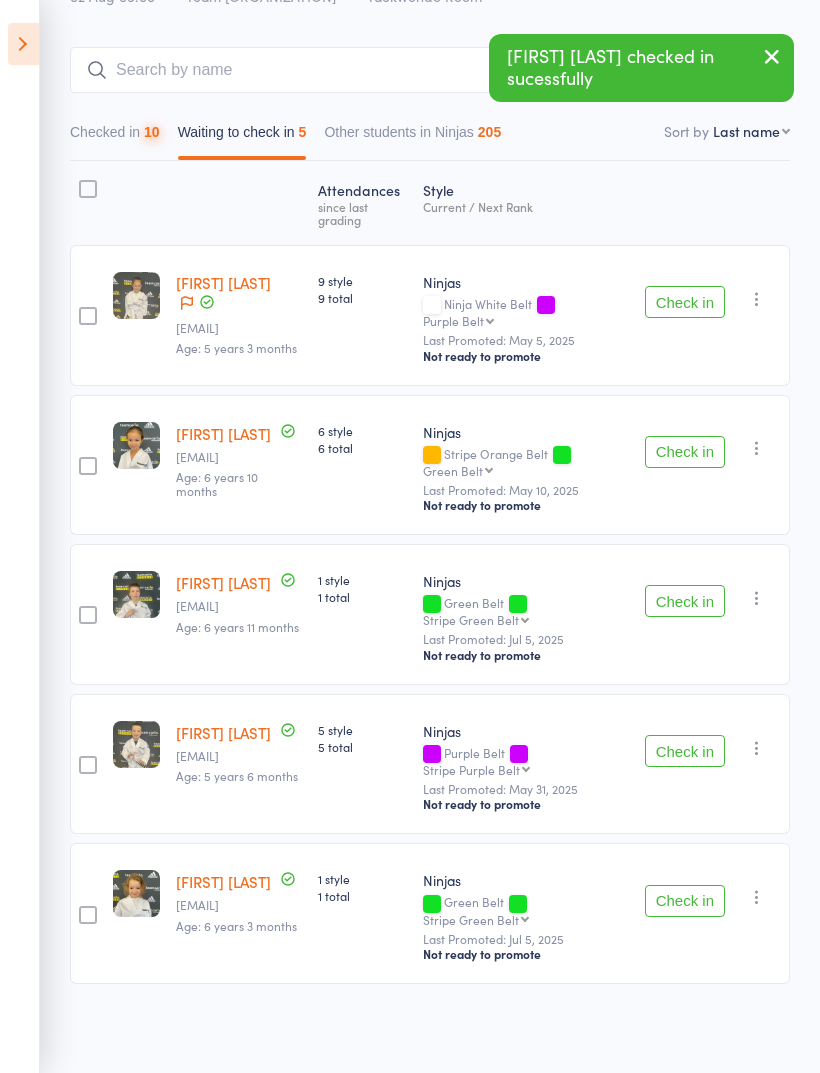 scroll, scrollTop: 85, scrollLeft: 0, axis: vertical 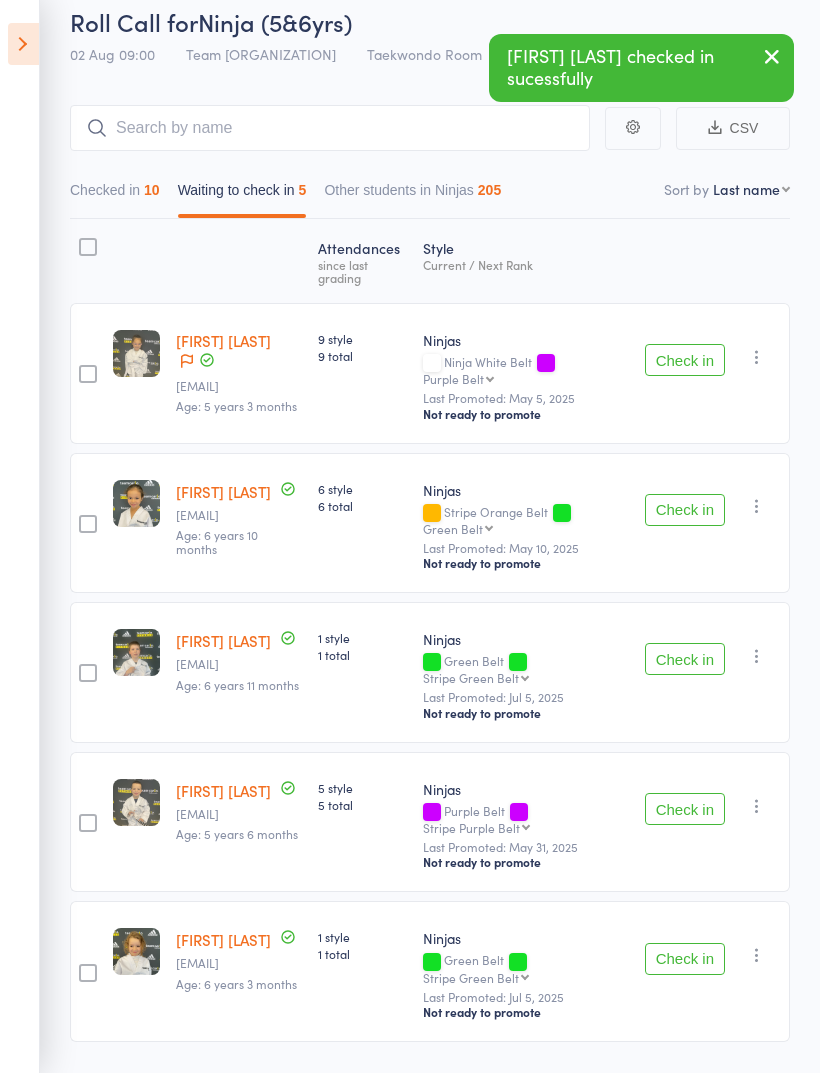 click on "Atten­dances since last grading Style Current / Next Rank edit Alexis Athanasiou    lexi8982@hotmail.com Age: 5 years 3 months 9 style 9 total Ninjas Ninja White Belt  Purple Belt  Purple Belt Stripe Purple Belt Orange Belt Stripe Orange Belt Green Belt Stripe Green Belt Ninja Yellow Belt Yellow Belt Warrior Last Promoted: May 5, 2025 Not ready to promote Check in Check in Promote Send message Add Note Add Task Add Flag Remove Mark absent
edit Ebony Casado    blcasado@outlook.com Age: 6 years 10 months 6 style 6 total Ninjas Stripe Orange Belt  Green Belt  Green Belt Stripe Green Belt Ninja Yellow Belt Yellow Belt Warrior Last Promoted: May 10, 2025 Not ready to promote Check in Check in Promote Send message Add Note Add Task Add Flag Remove Mark absent
edit Luka Galovic    pjukica@live.com Age: 6 years 11 months 1 style 1 total Ninjas Green Belt  Stripe Green Belt  Stripe Green Belt Ninja Yellow Belt Yellow Belt Warrior Last Promoted: Jul 5, 2025 Not ready to promote Check in Check in Promote Add Note" at bounding box center [430, 635] 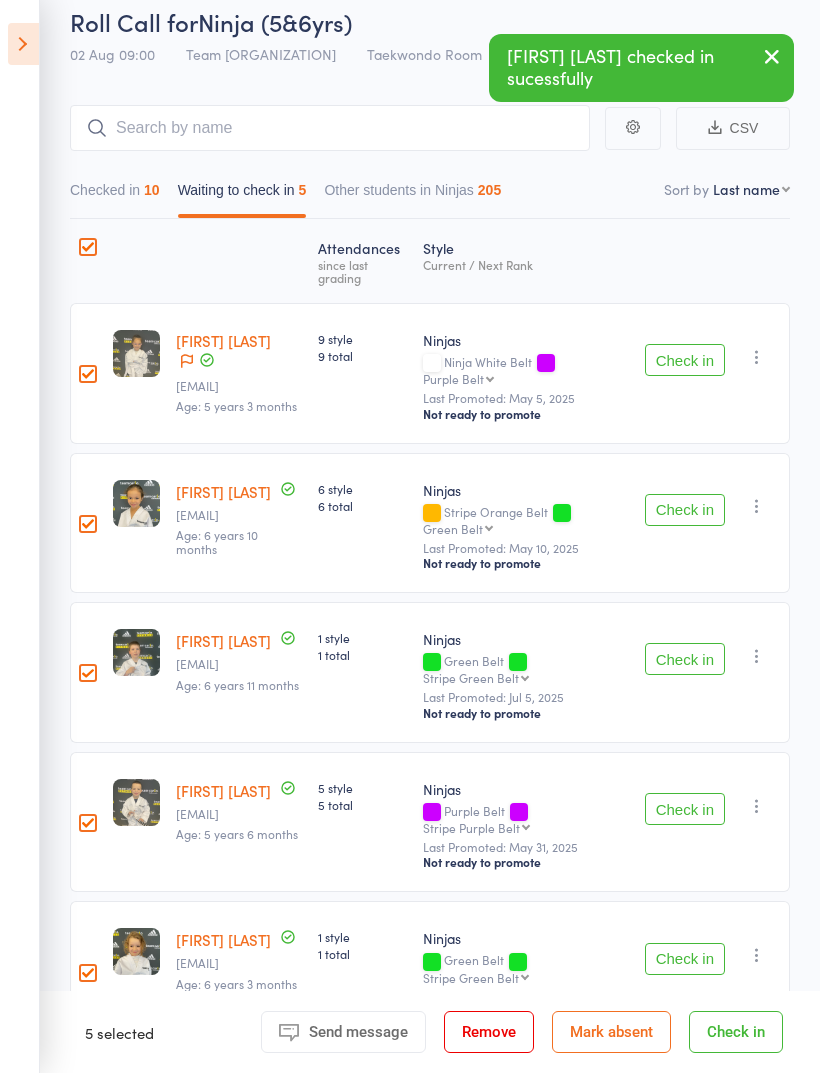 click on "Mark absent" at bounding box center [611, 1032] 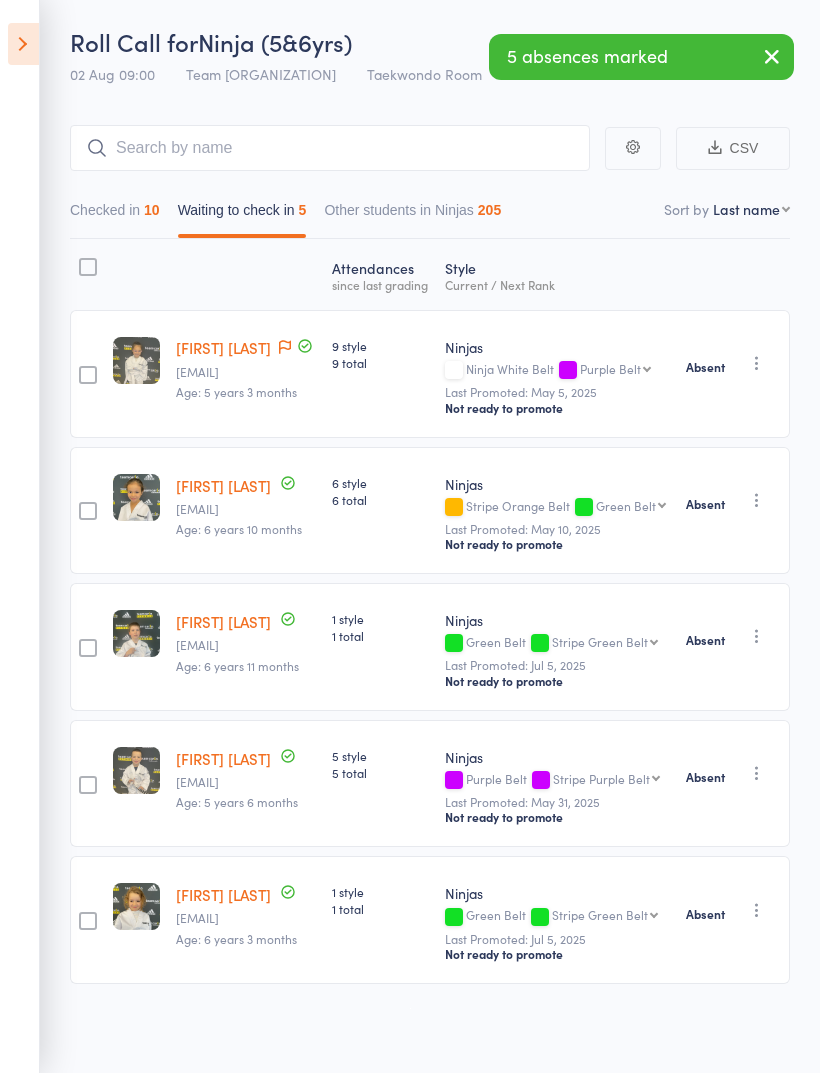 scroll, scrollTop: 78, scrollLeft: 0, axis: vertical 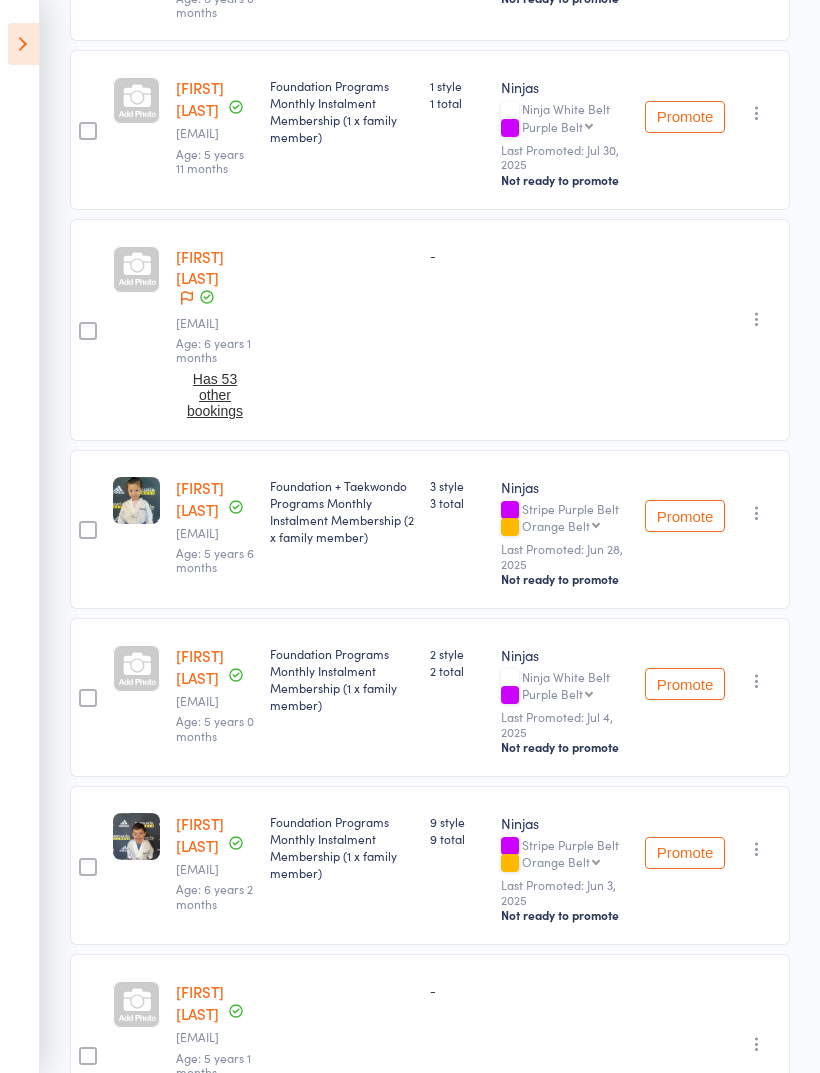 click on "Events for 2 Aug, 2025 2 Aug, 2025
August 2025
Sun Mon Tue Wed Thu Fri Sat
31
27
28
29
30
31
01
02
32
03
04
05
06
07
08
09
33
10
11
12
13
14
15
16
34
17
18
19
20
21
22
23
35
24
25
26
27
28
29
30" at bounding box center [20, 536] 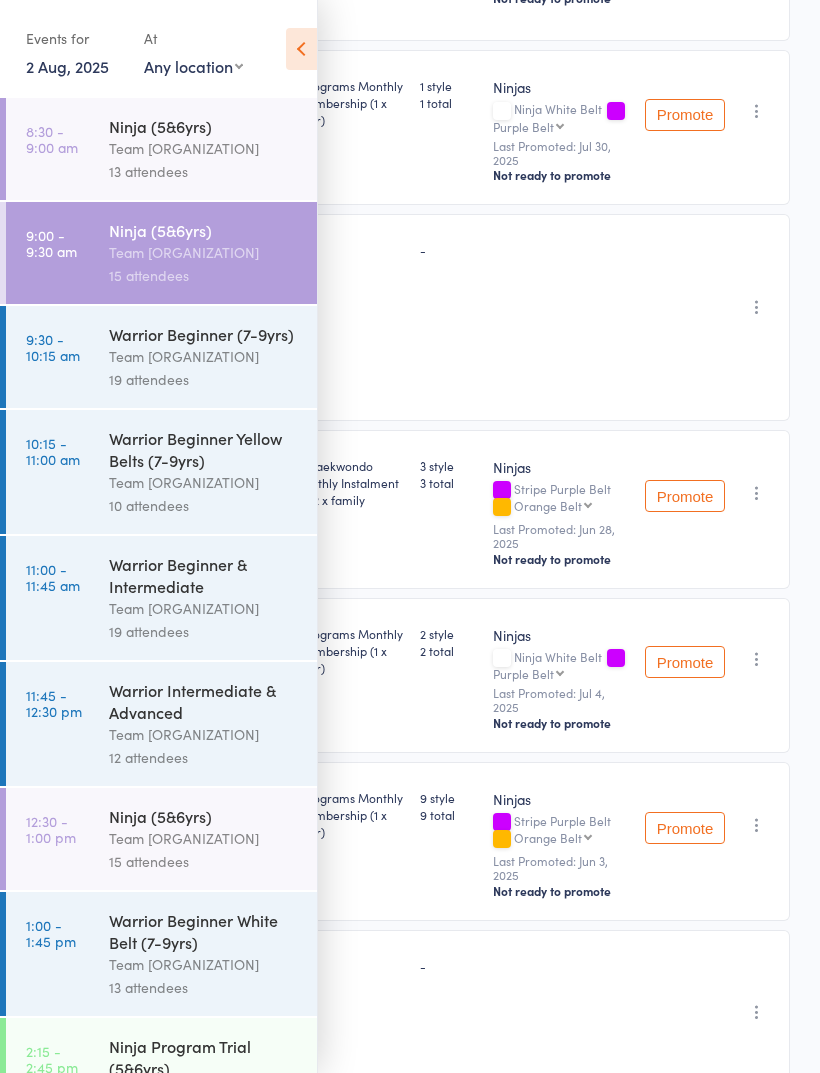 click on "Team Carlo Taylors Lakes" at bounding box center (204, 356) 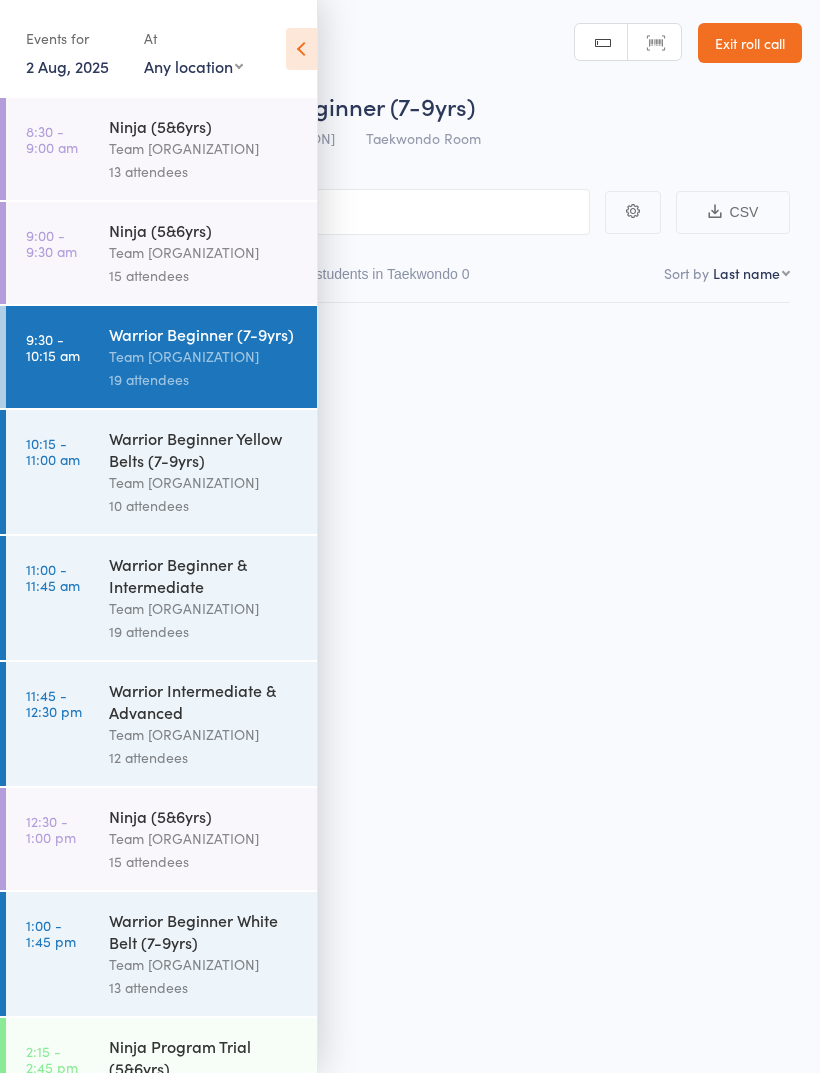 scroll, scrollTop: 14, scrollLeft: 0, axis: vertical 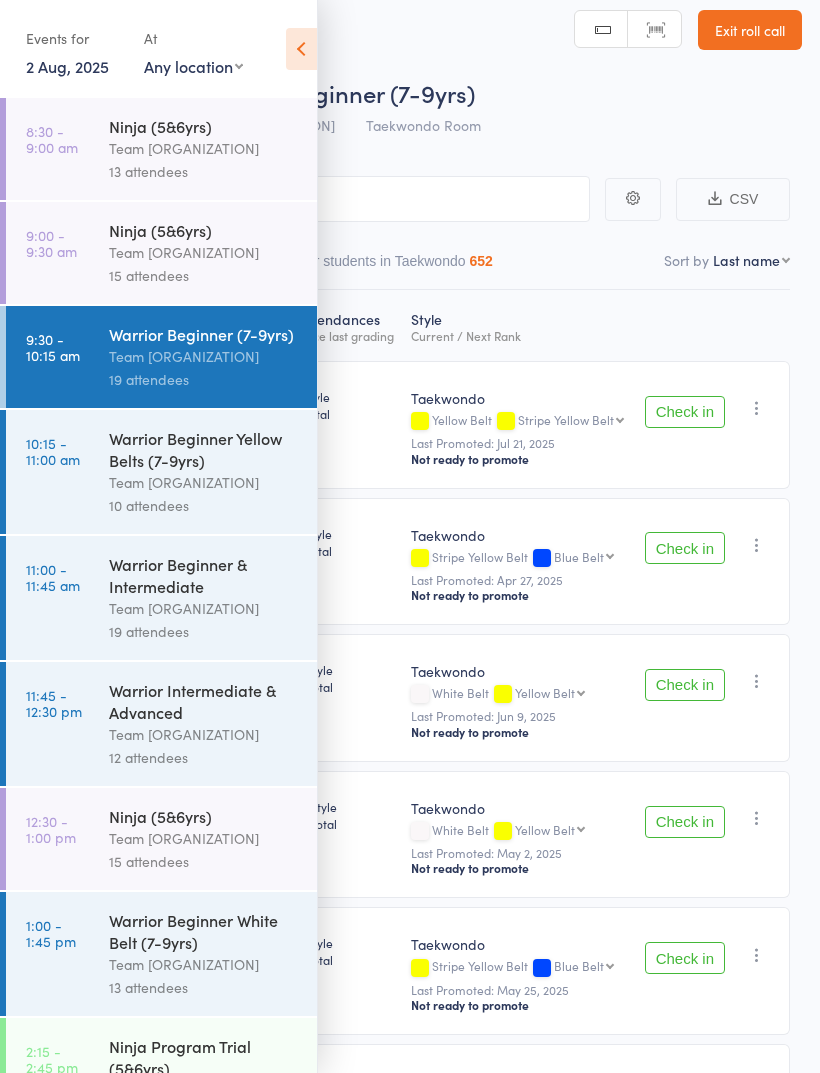 click at bounding box center (301, 49) 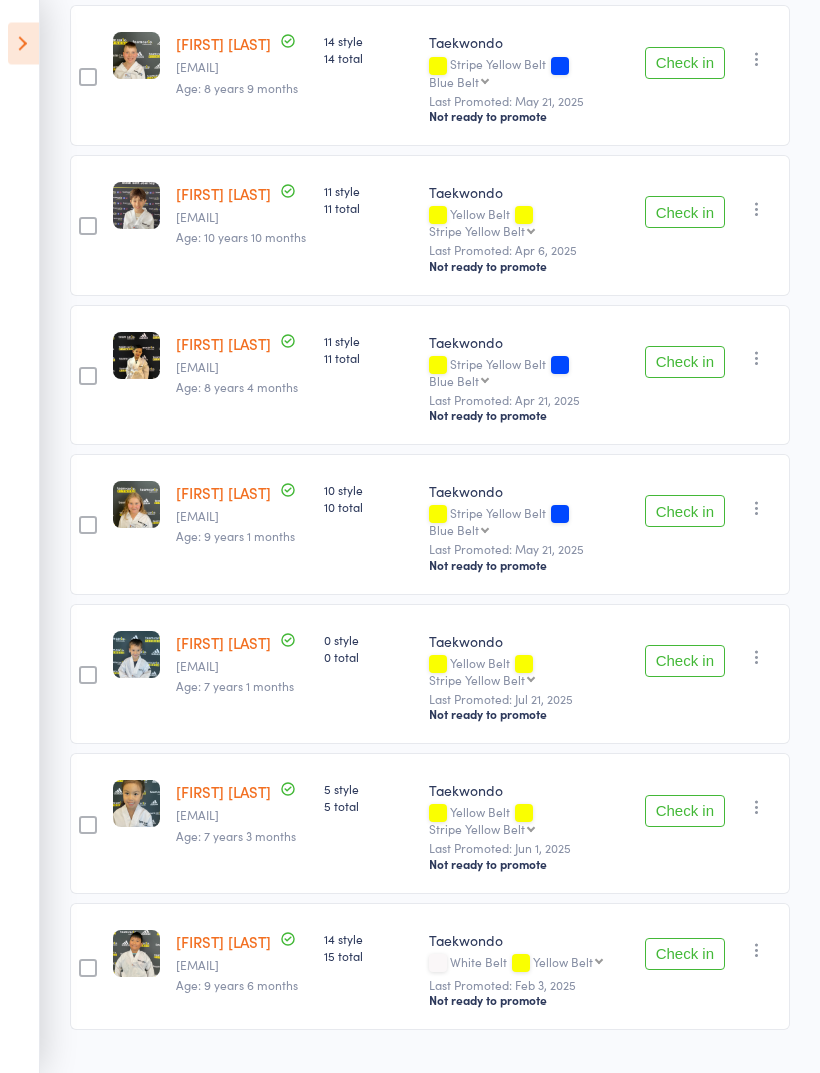 scroll, scrollTop: 2121, scrollLeft: 0, axis: vertical 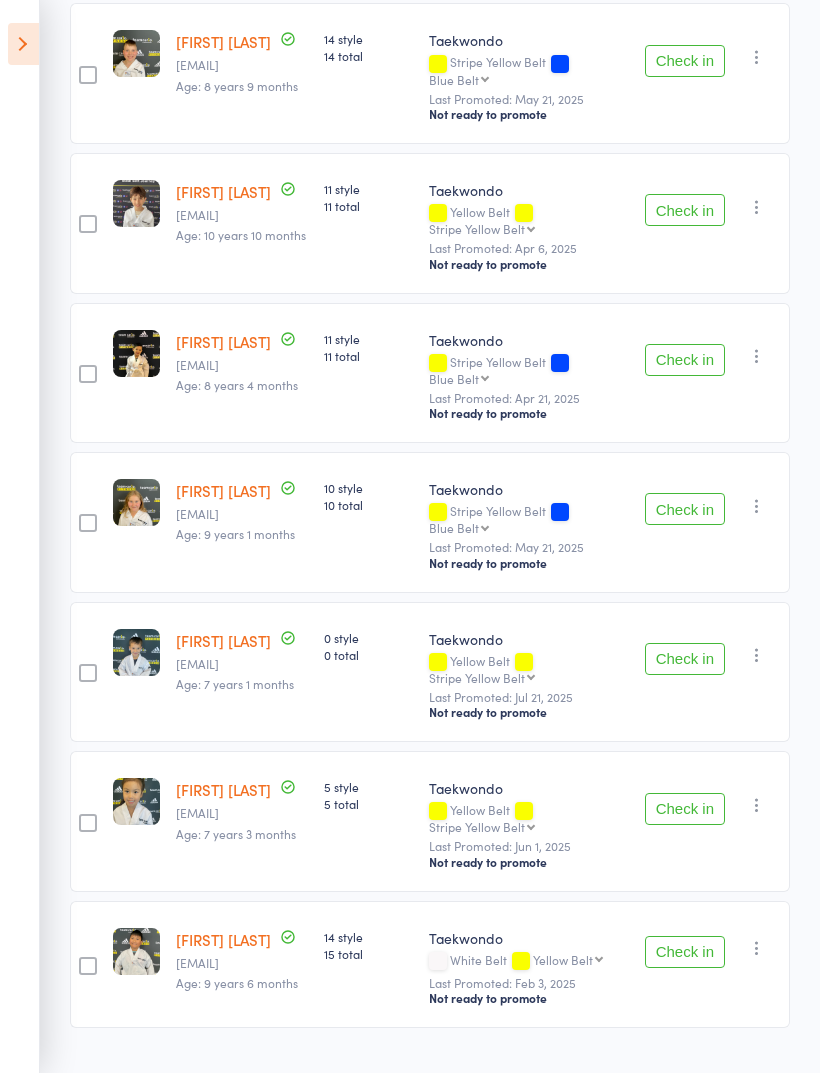 click on "[FIRST] [LAST]" at bounding box center (223, 640) 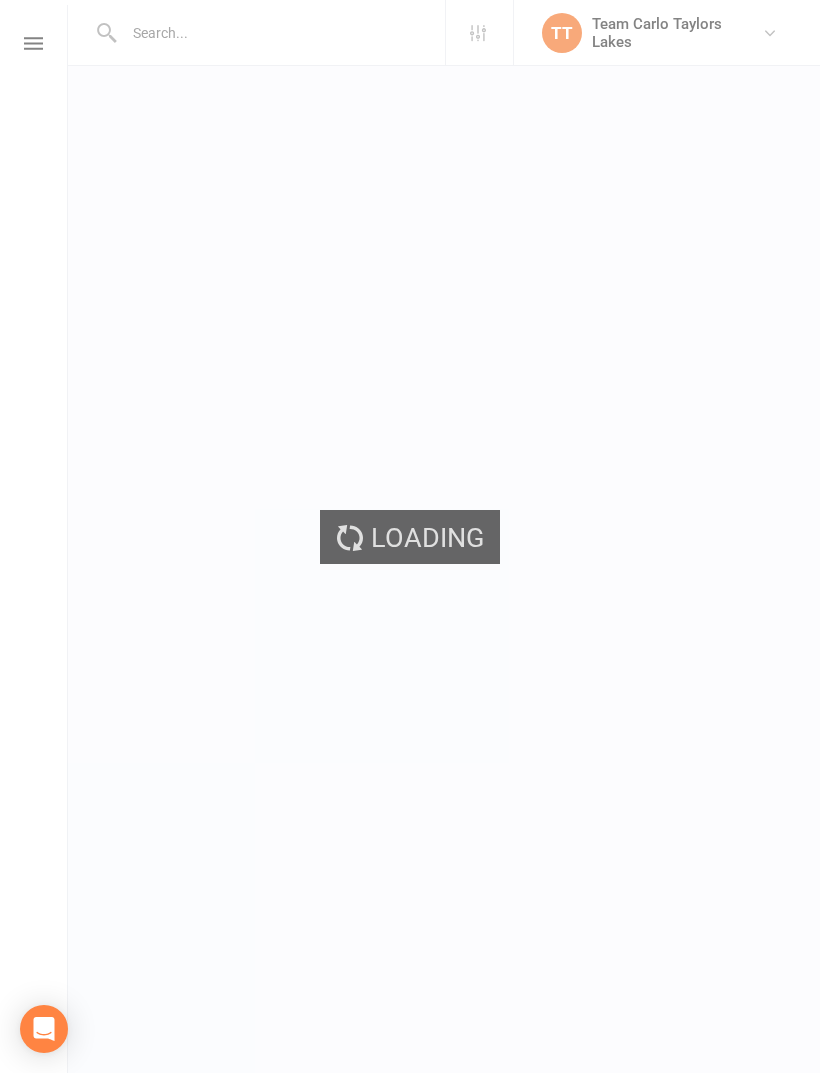 scroll, scrollTop: 0, scrollLeft: 0, axis: both 